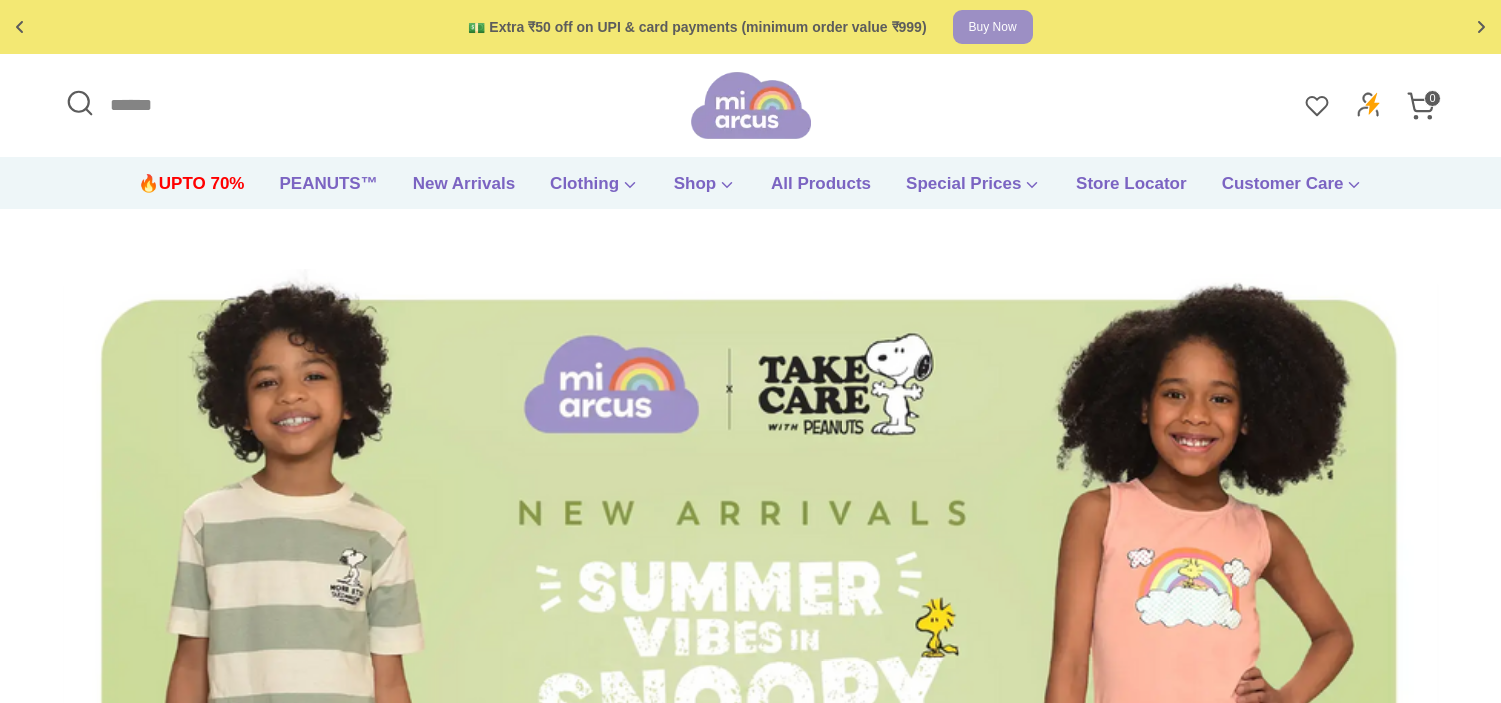 scroll, scrollTop: 0, scrollLeft: 0, axis: both 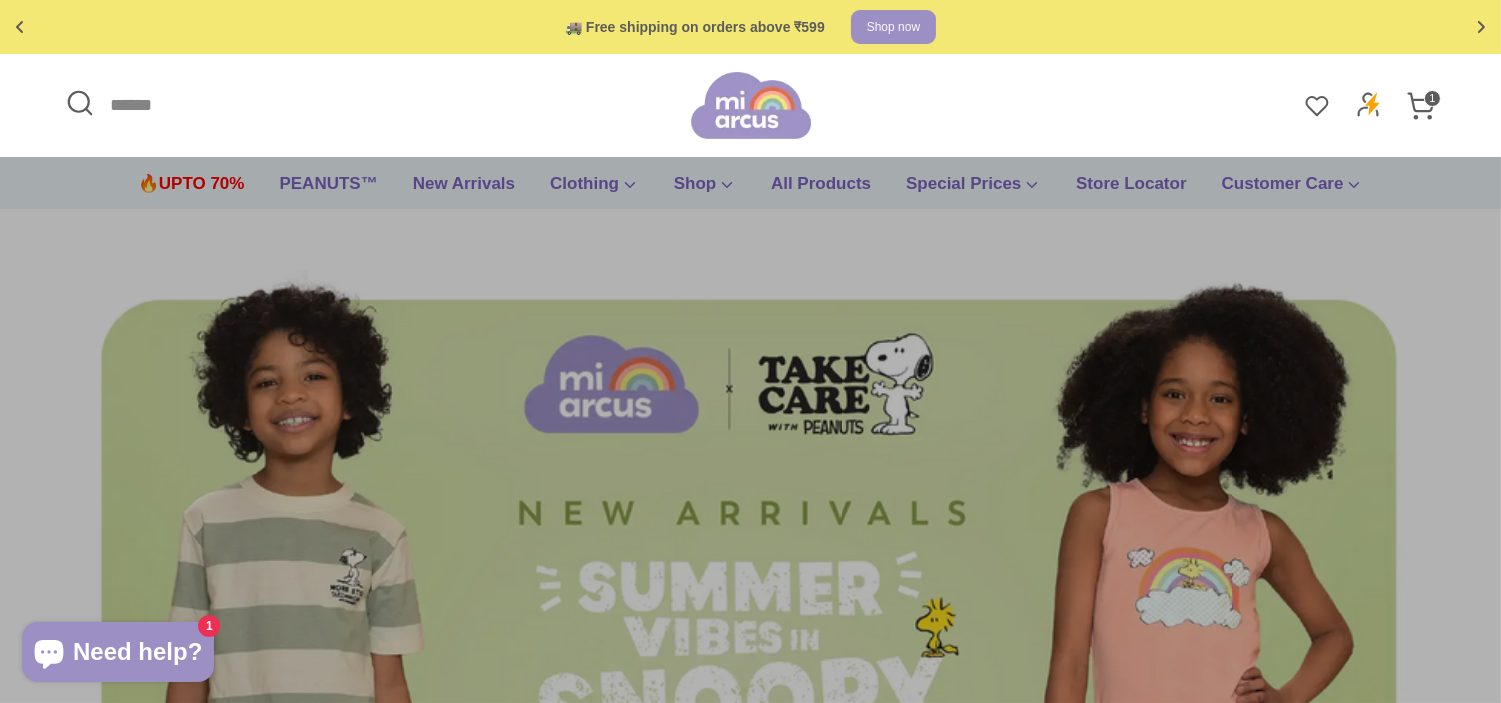 click on "Search" at bounding box center [375, 105] 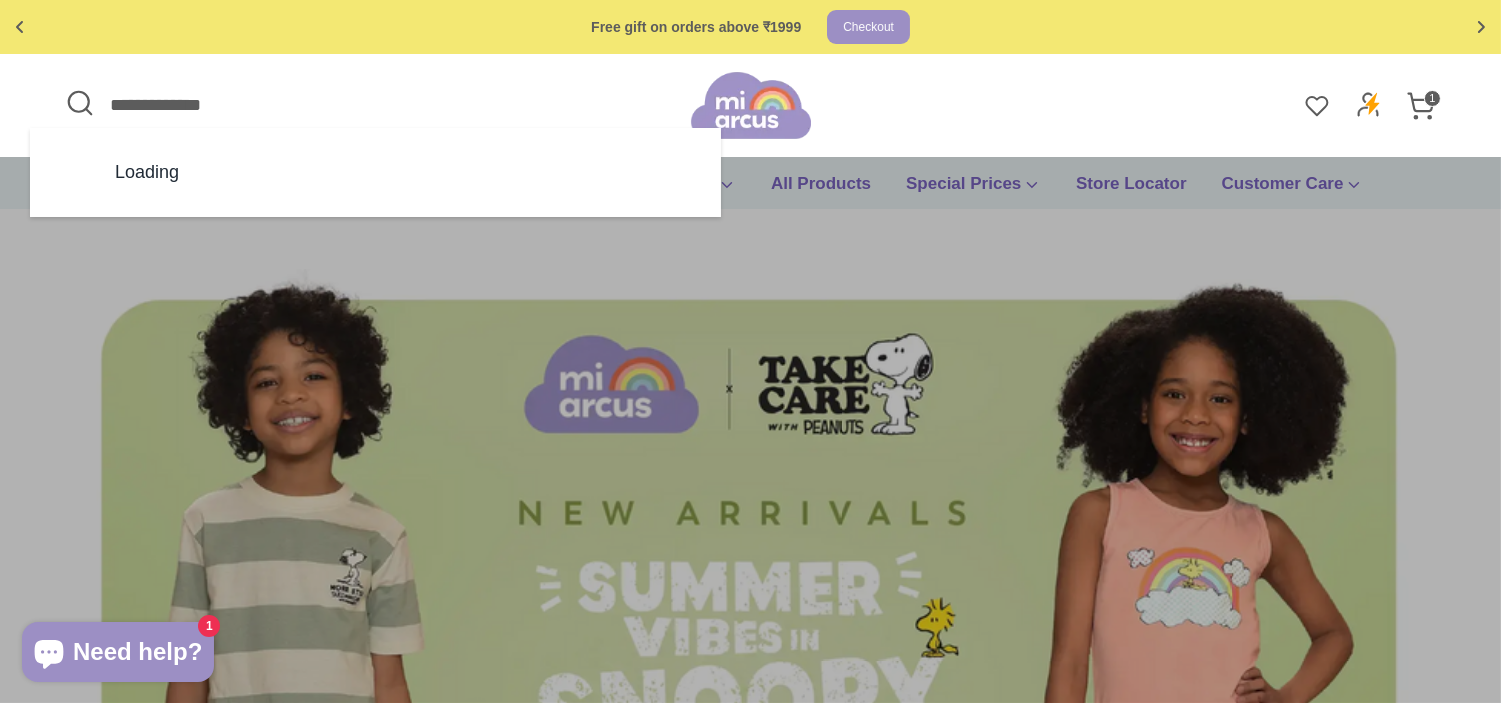 type on "**********" 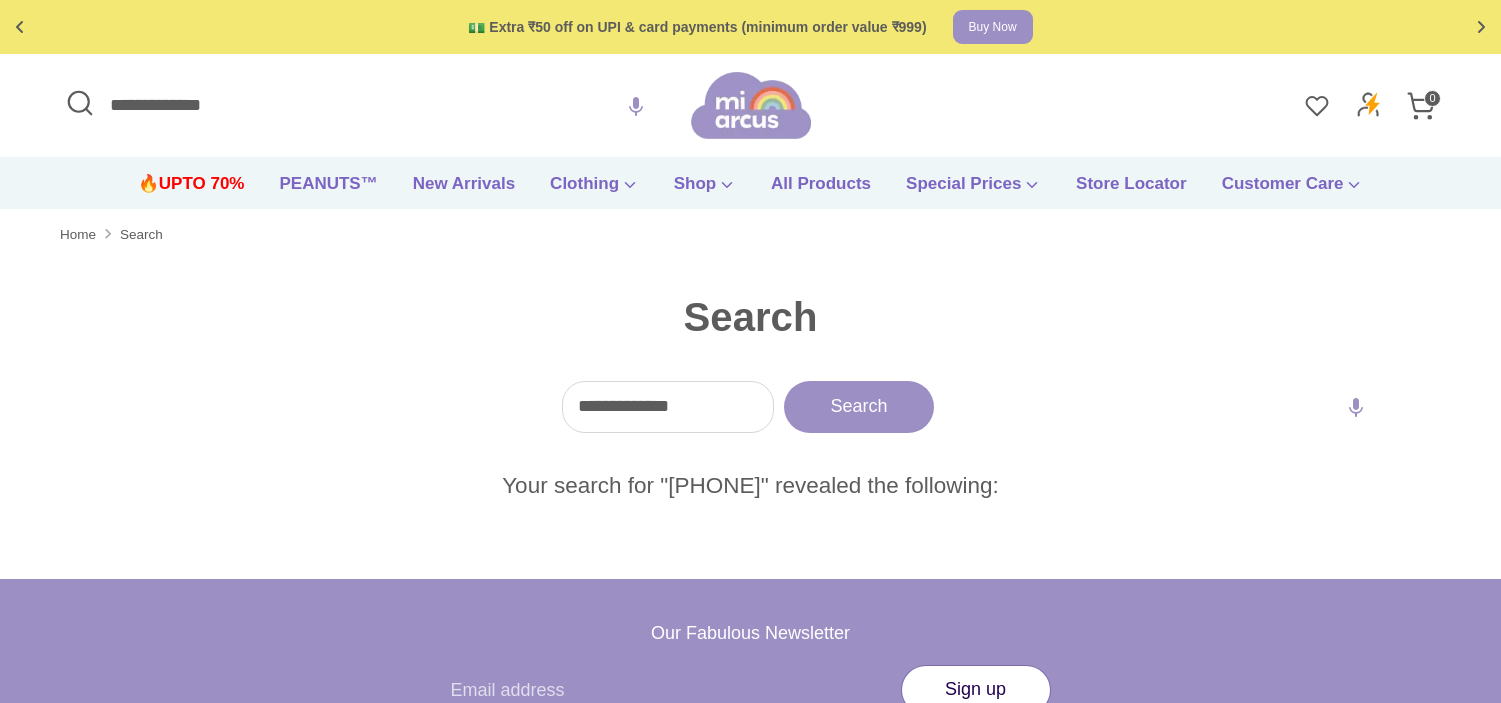 scroll, scrollTop: 0, scrollLeft: 0, axis: both 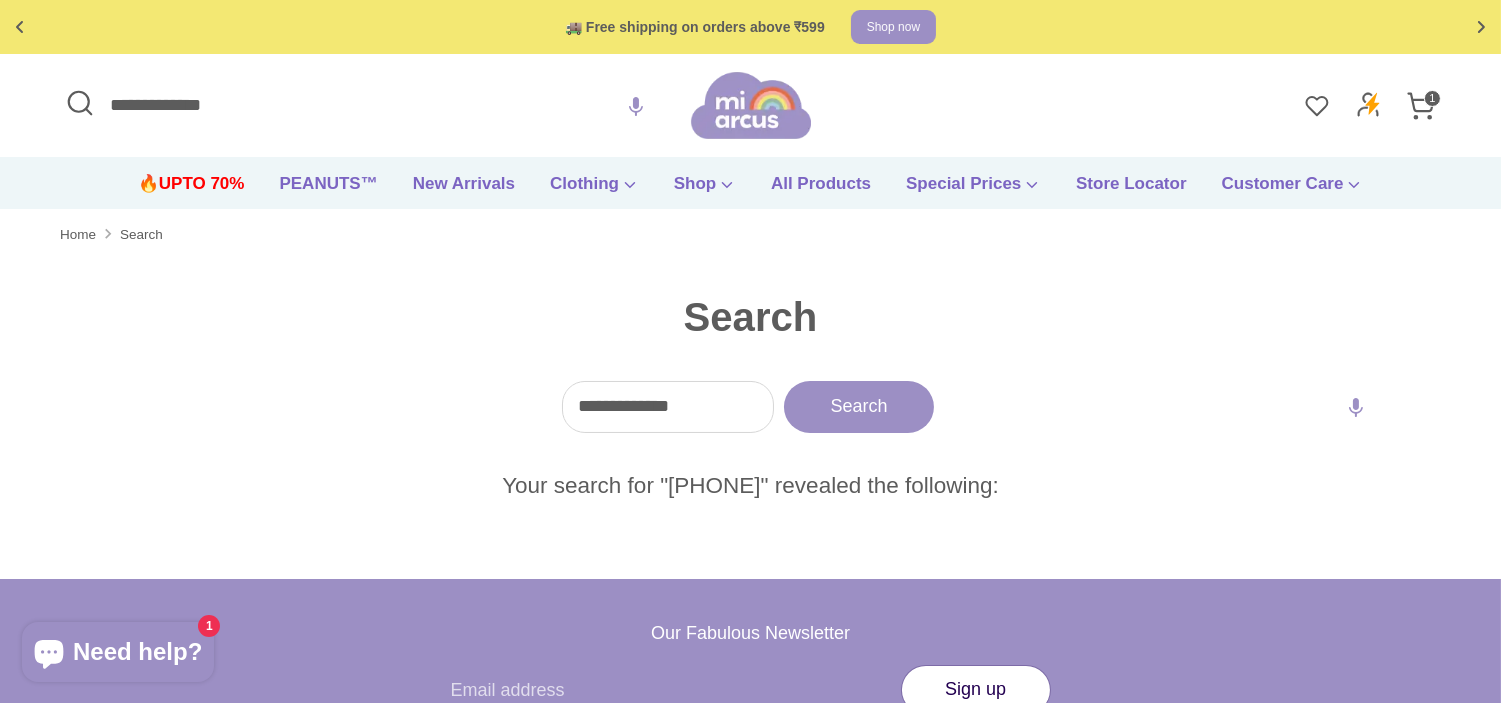 click on "**********" at bounding box center [375, 105] 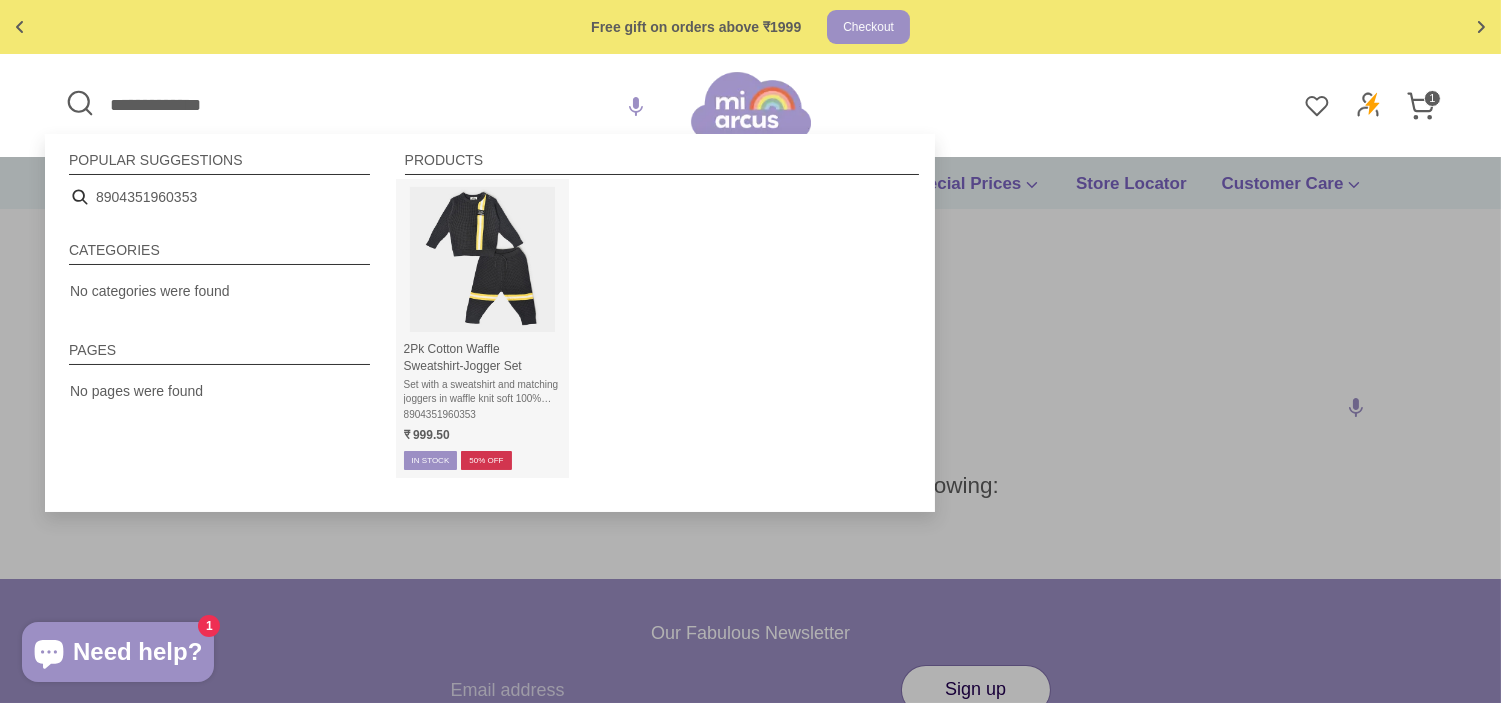 click at bounding box center (482, 259) 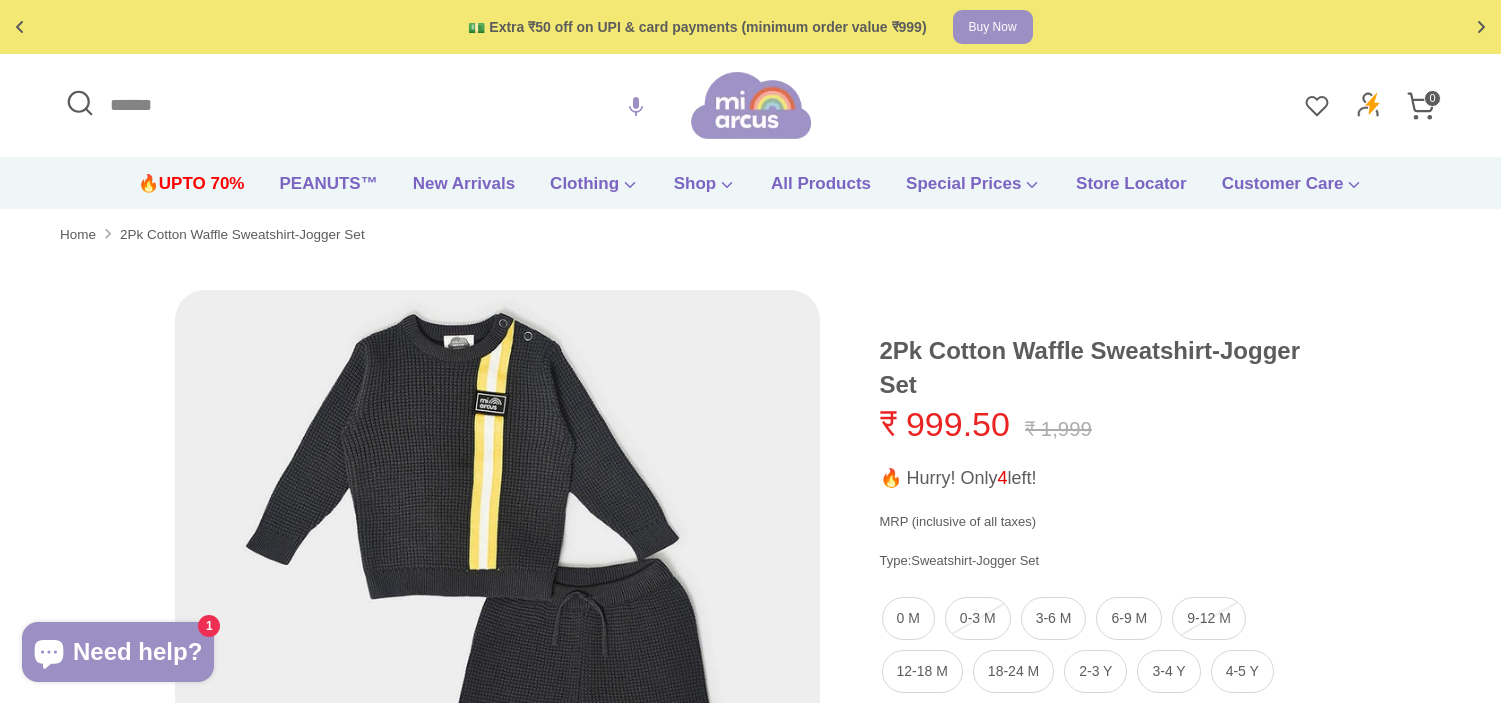 scroll, scrollTop: 0, scrollLeft: 0, axis: both 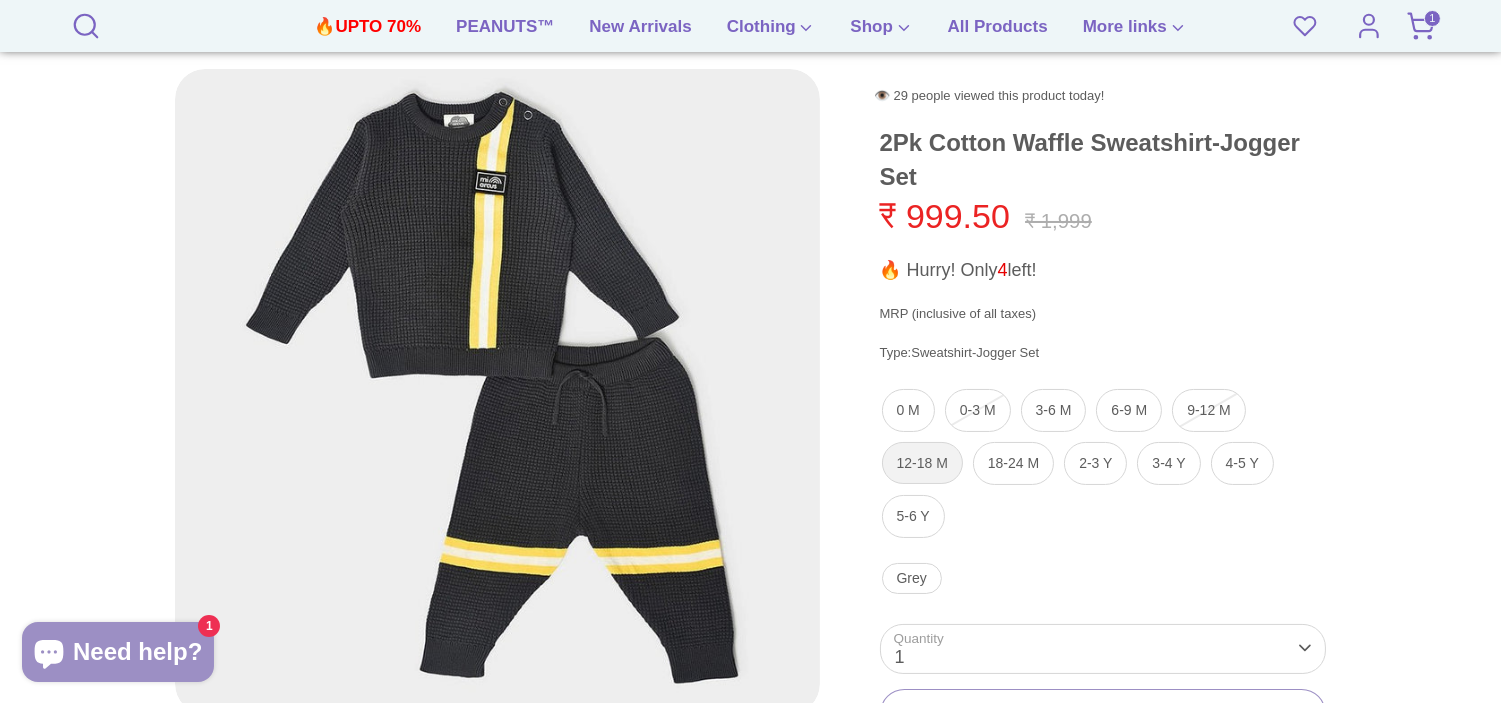 click on "12-18 M" at bounding box center (922, 463) 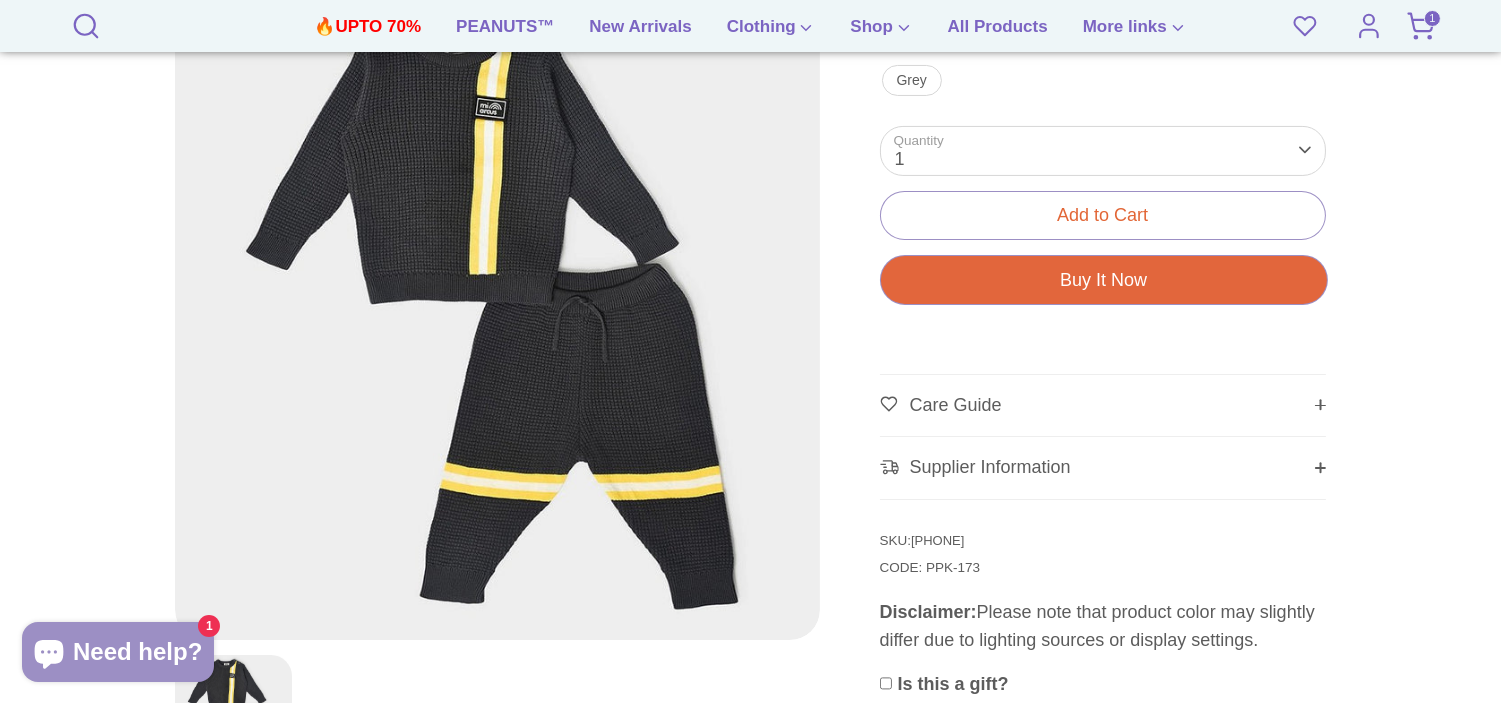 scroll, scrollTop: 777, scrollLeft: 0, axis: vertical 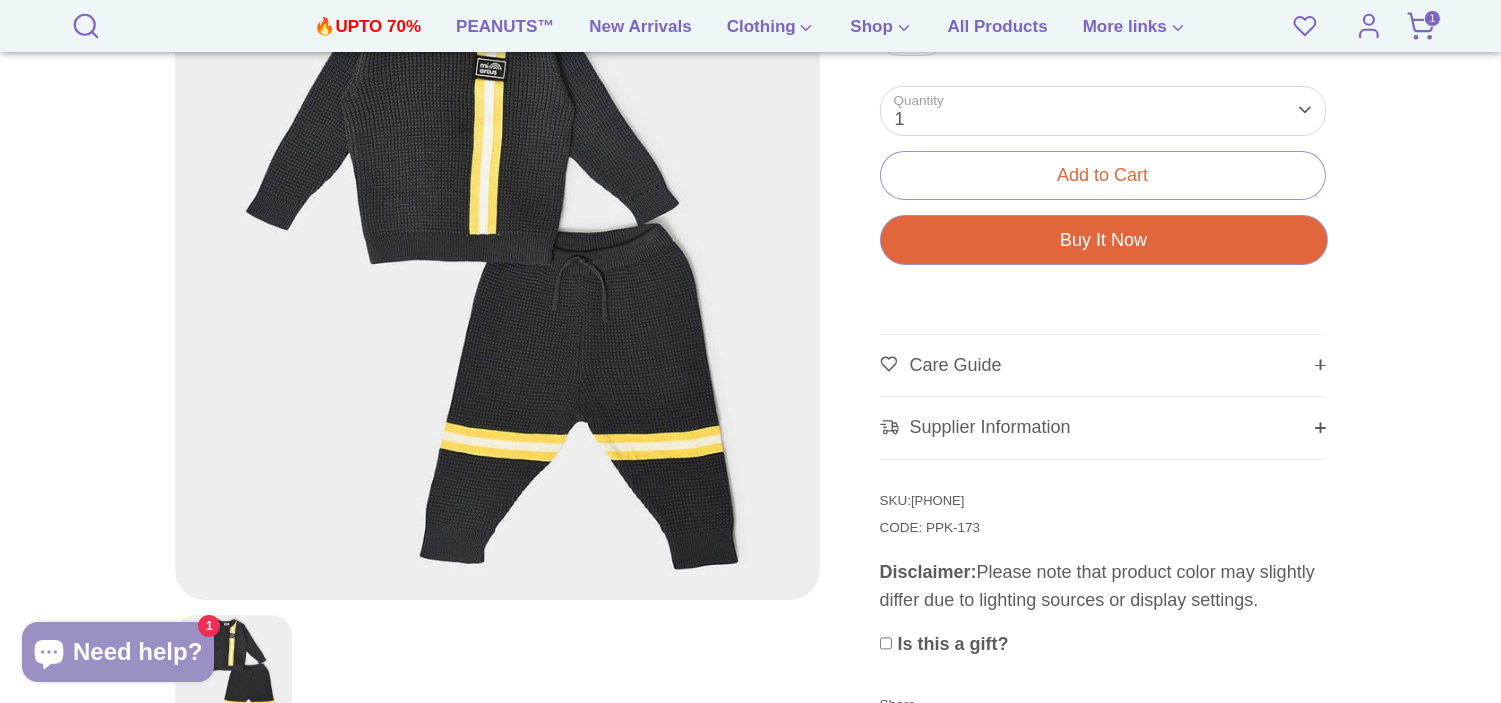 click on "8904351960407" at bounding box center [937, 500] 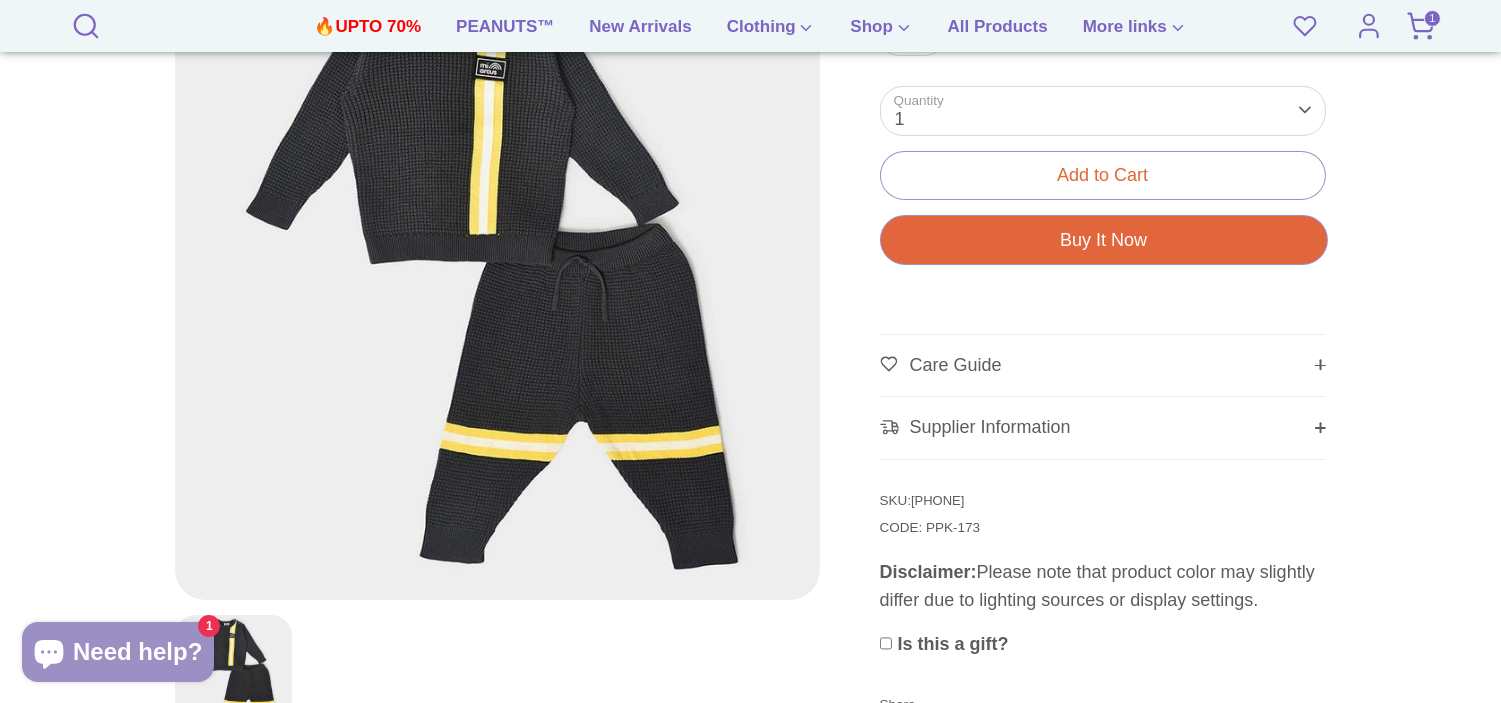 click on "8904351960407" at bounding box center (937, 500) 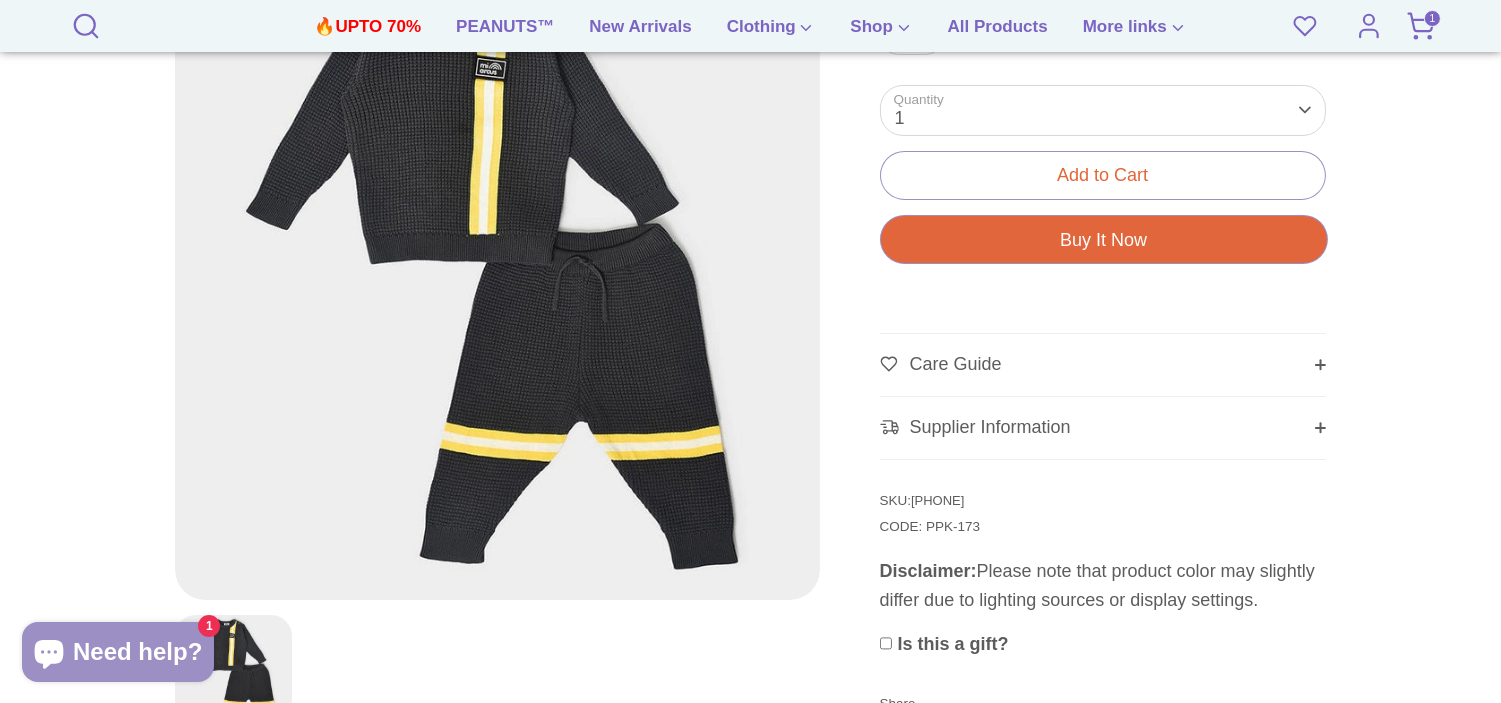 copy on "8904351960407" 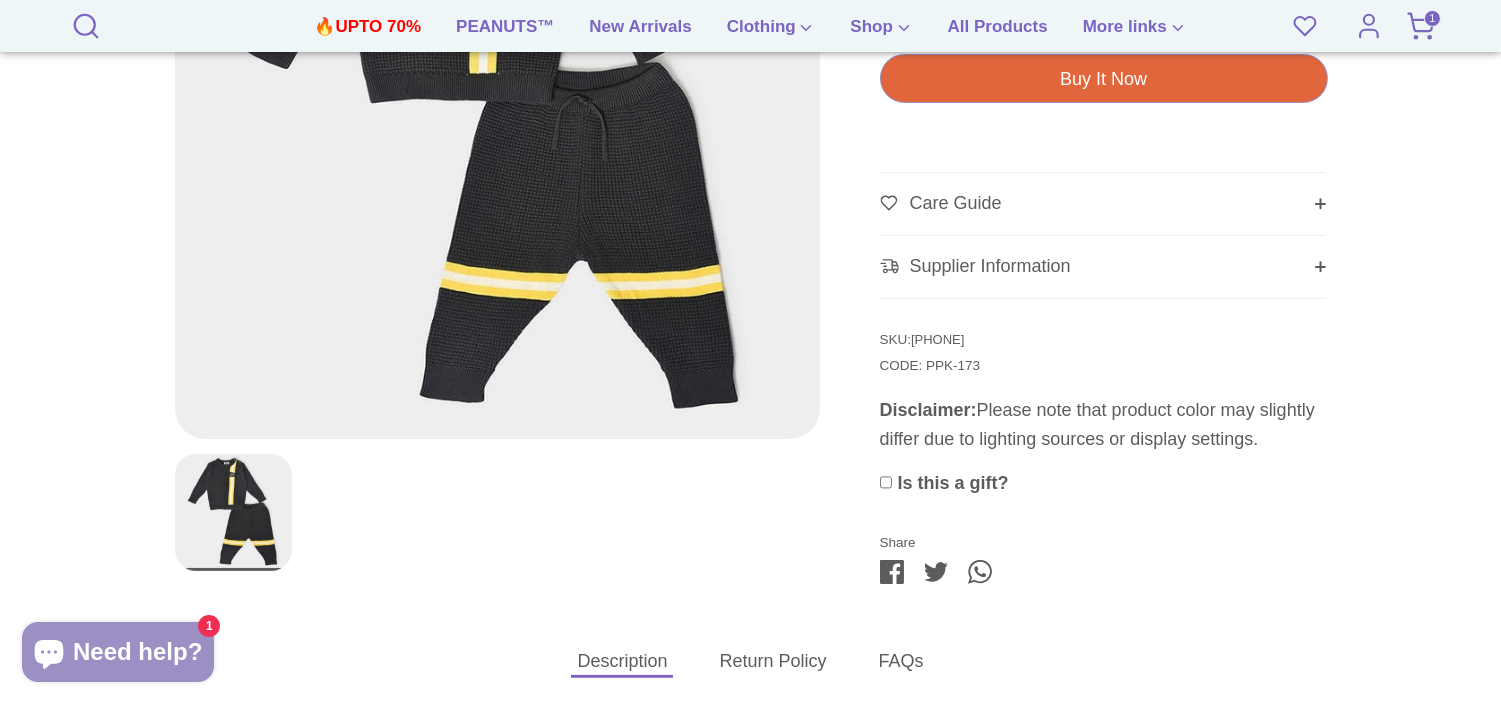 scroll, scrollTop: 666, scrollLeft: 0, axis: vertical 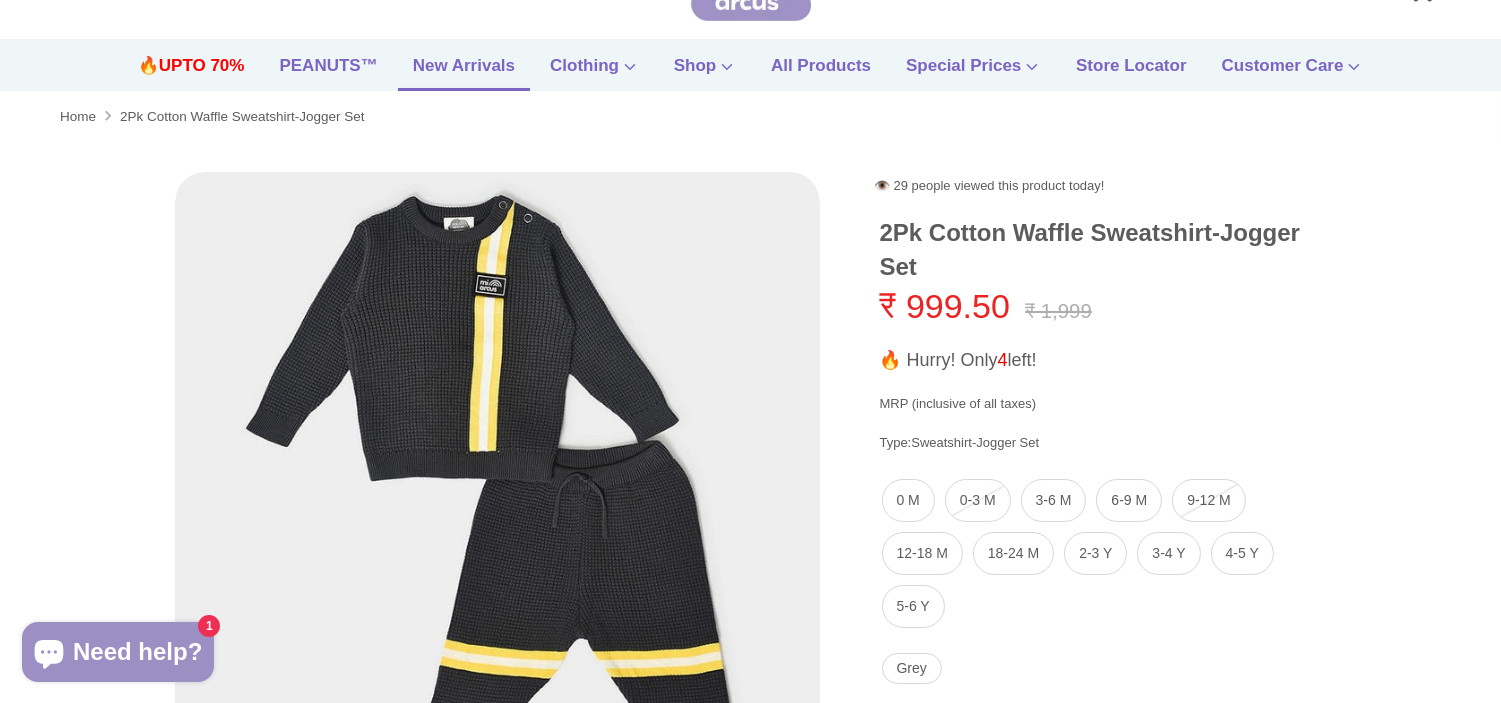 click on "New Arrivals" at bounding box center [464, 72] 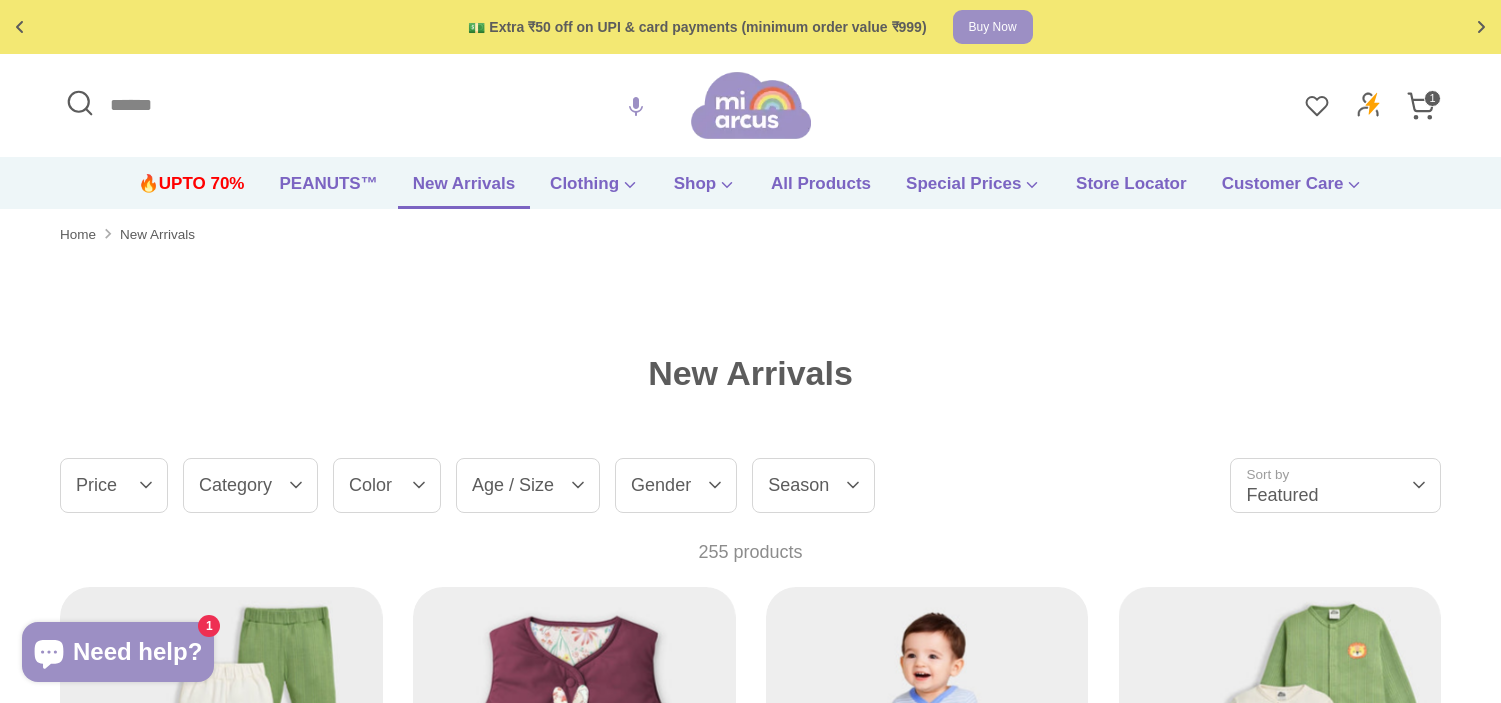 scroll, scrollTop: 0, scrollLeft: 0, axis: both 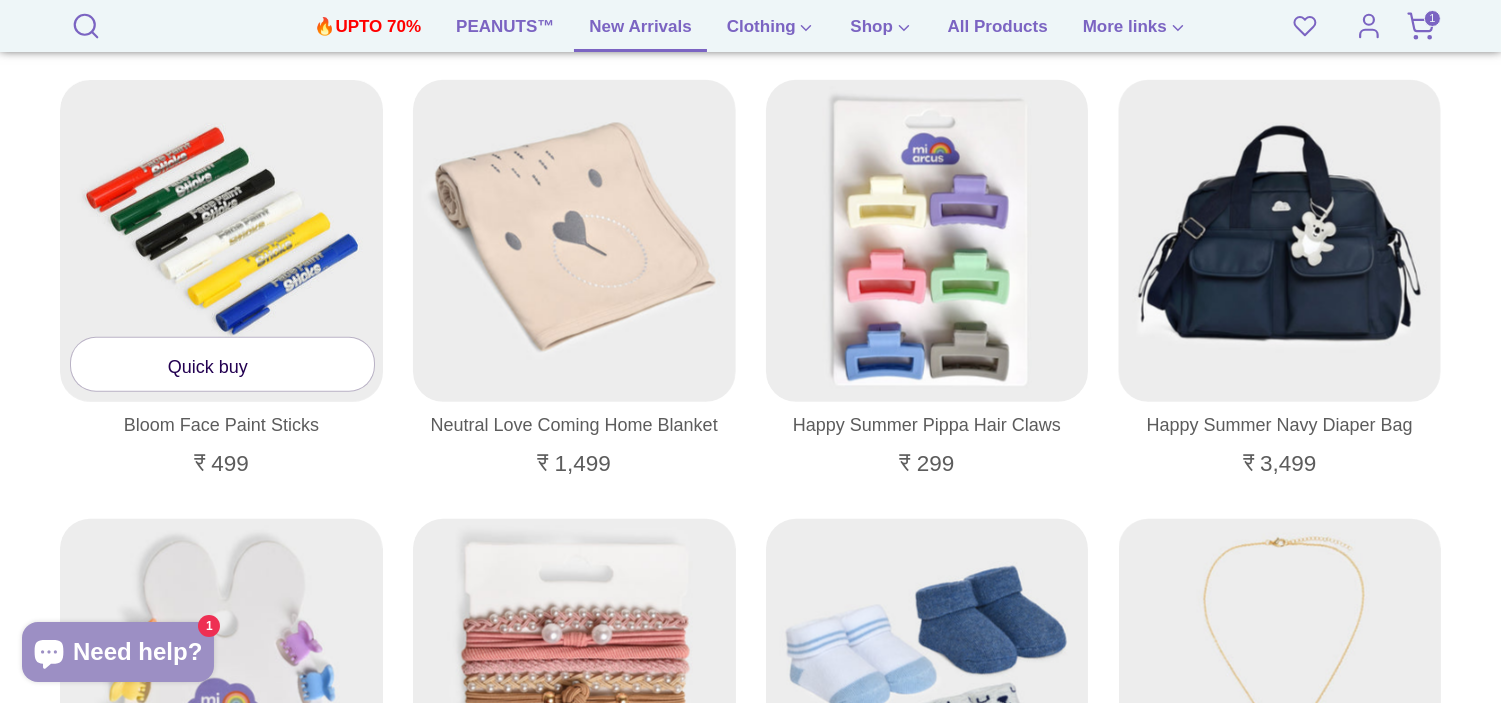 click at bounding box center (222, 242) 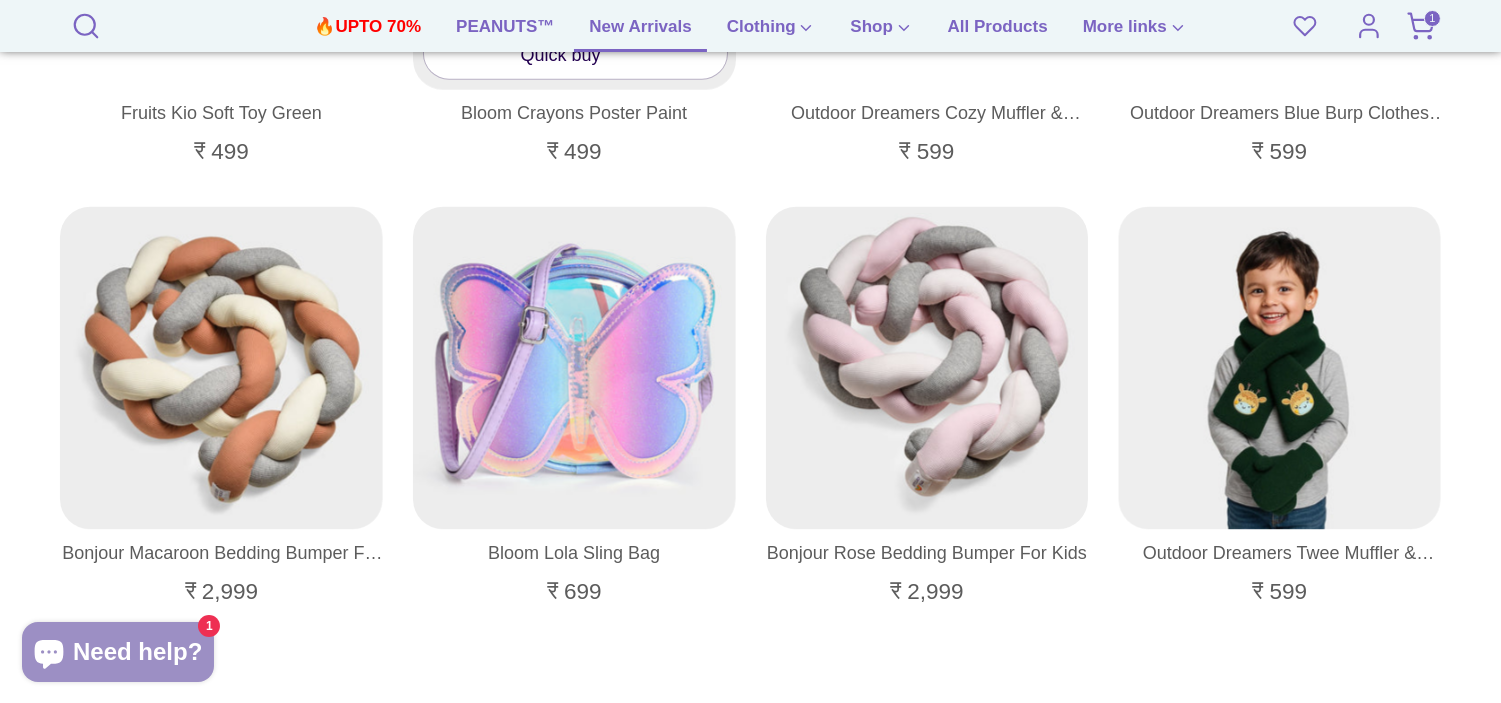 scroll, scrollTop: 18075, scrollLeft: 0, axis: vertical 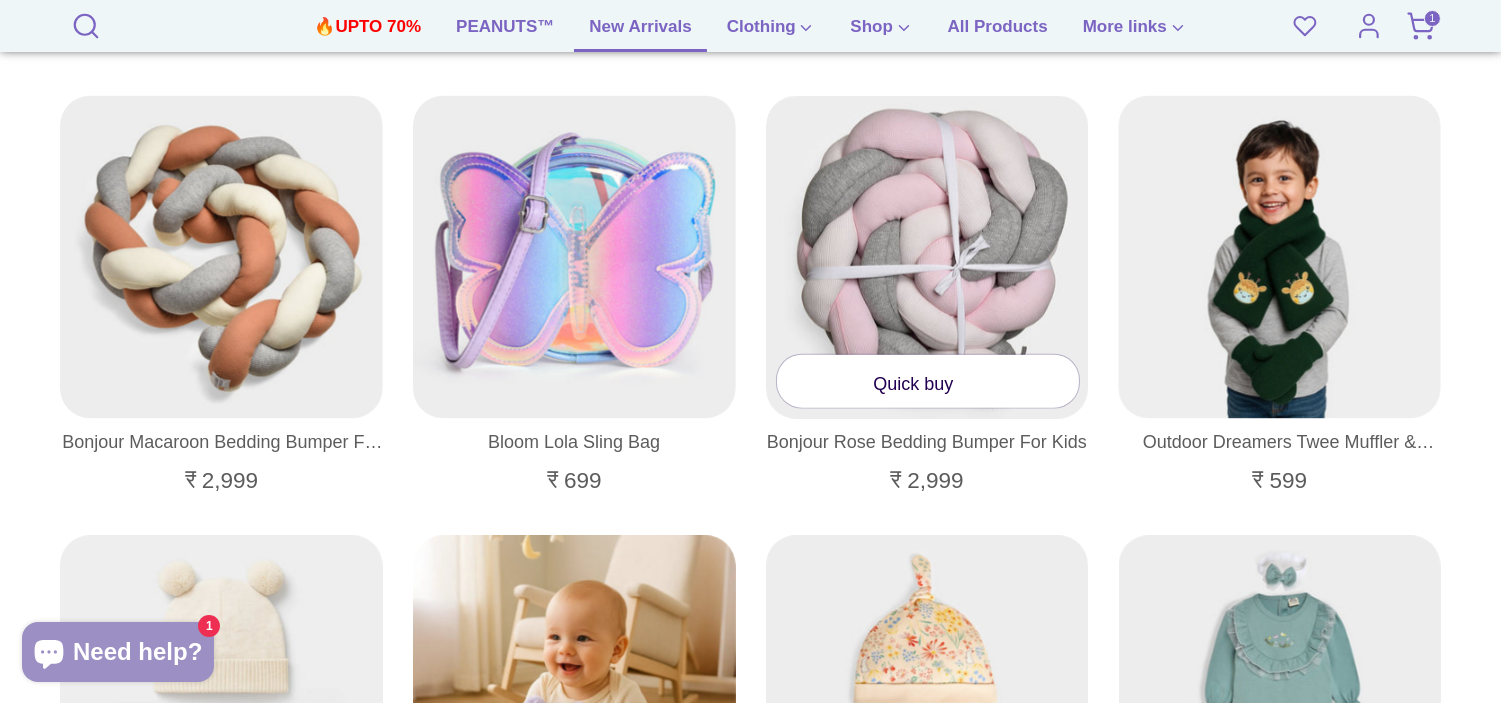 click at bounding box center (928, 258) 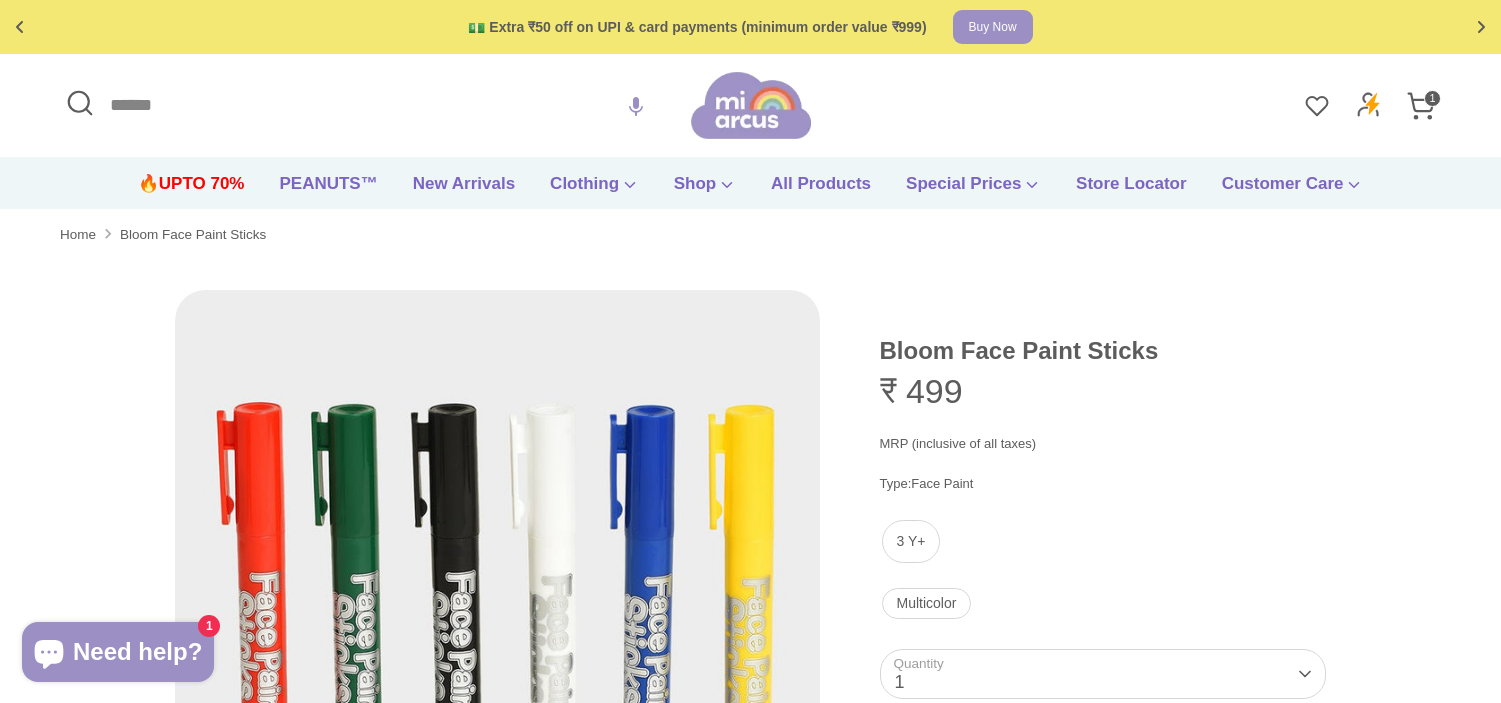 scroll, scrollTop: 222, scrollLeft: 0, axis: vertical 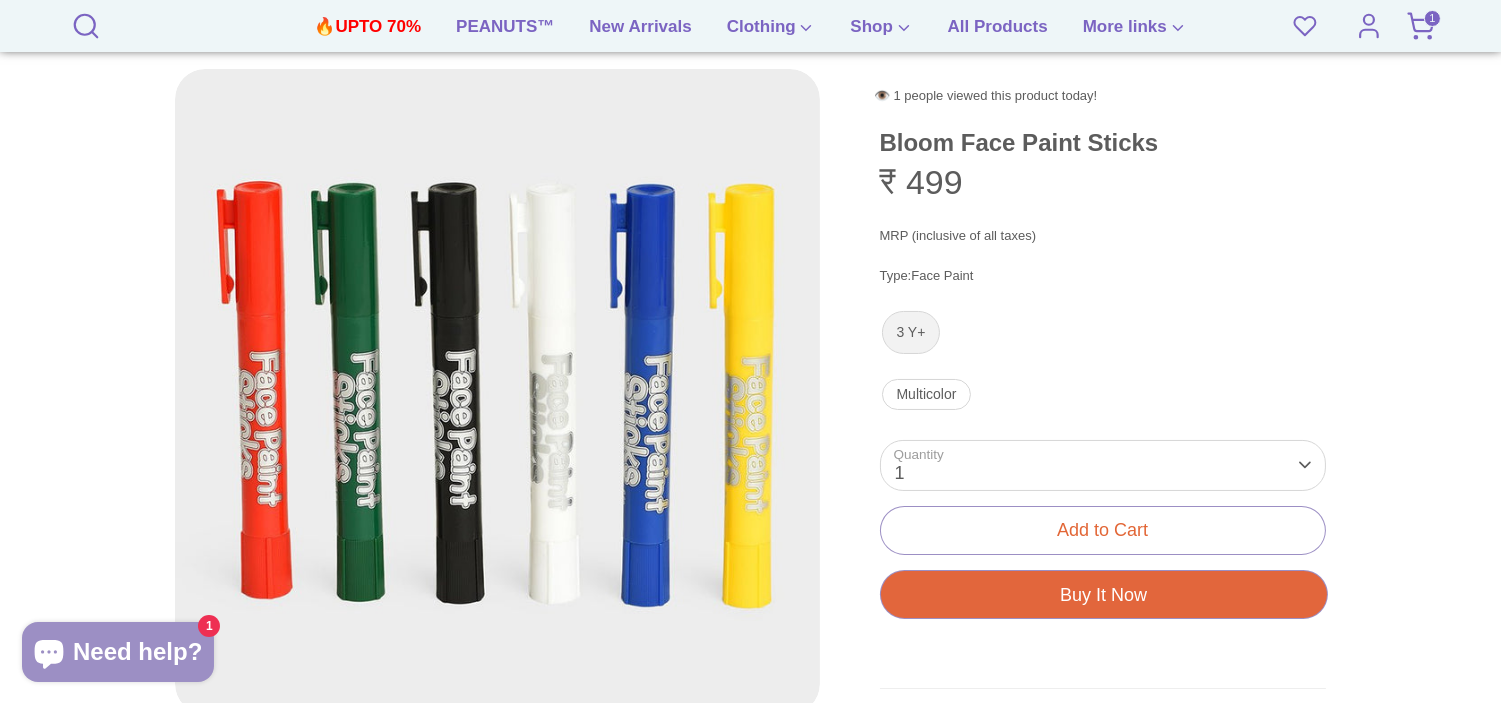 click on "3 Y+" at bounding box center (911, 332) 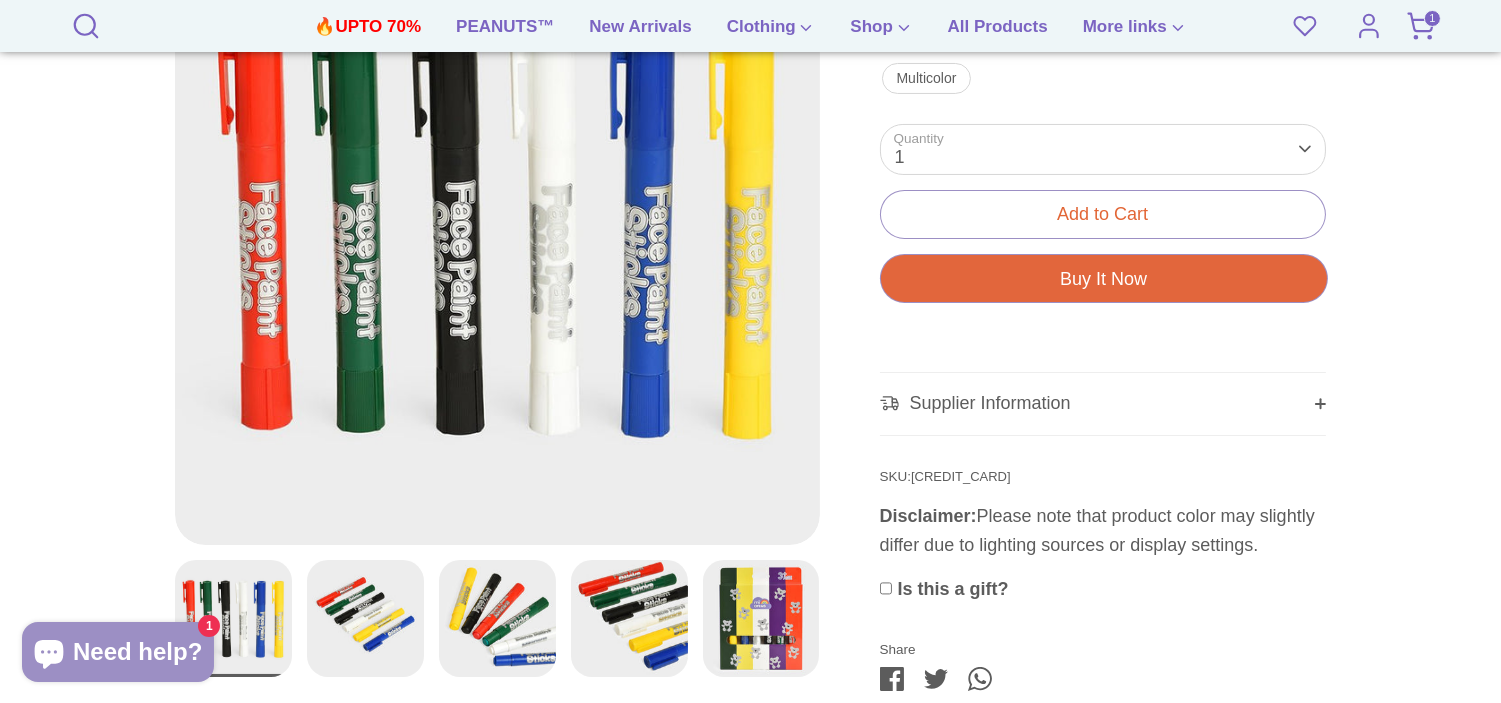 scroll, scrollTop: 888, scrollLeft: 0, axis: vertical 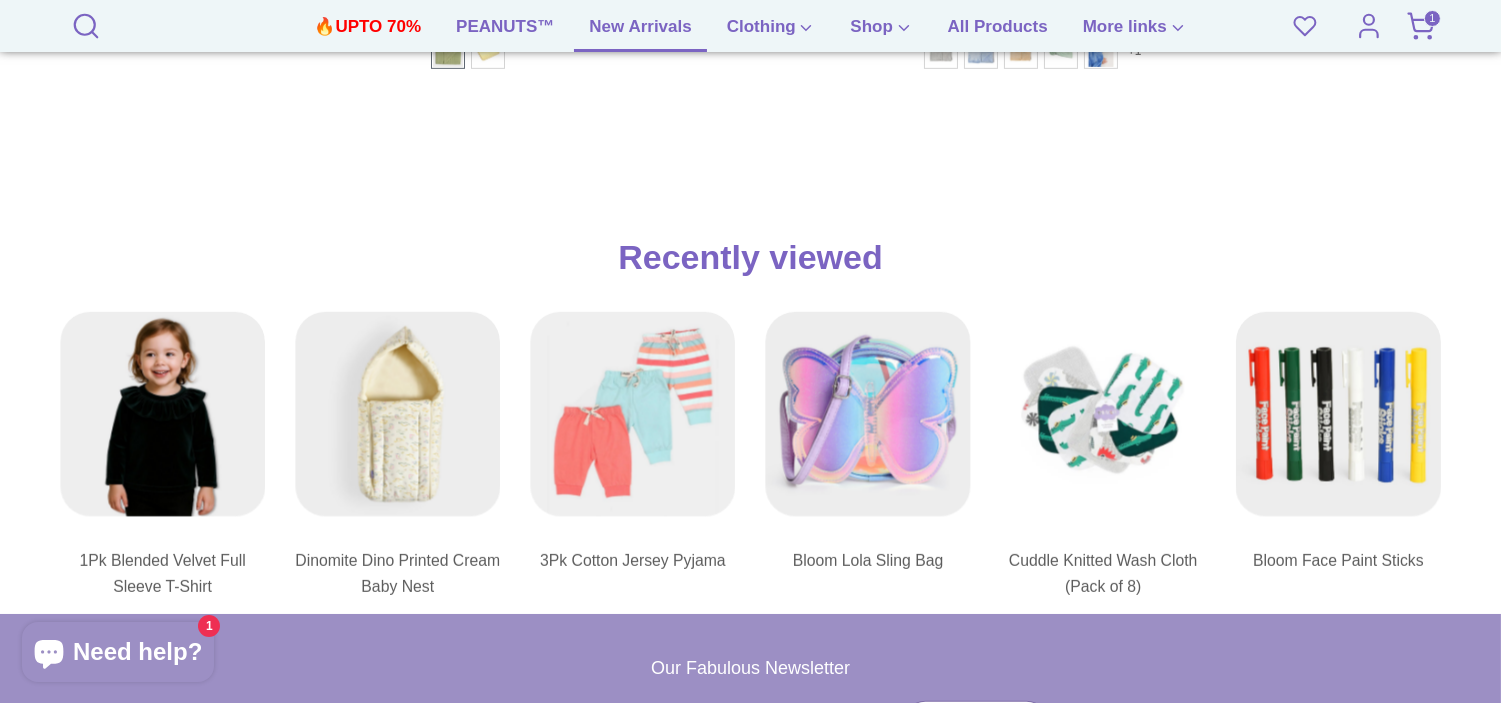 click on "New Arrivals" at bounding box center [640, 33] 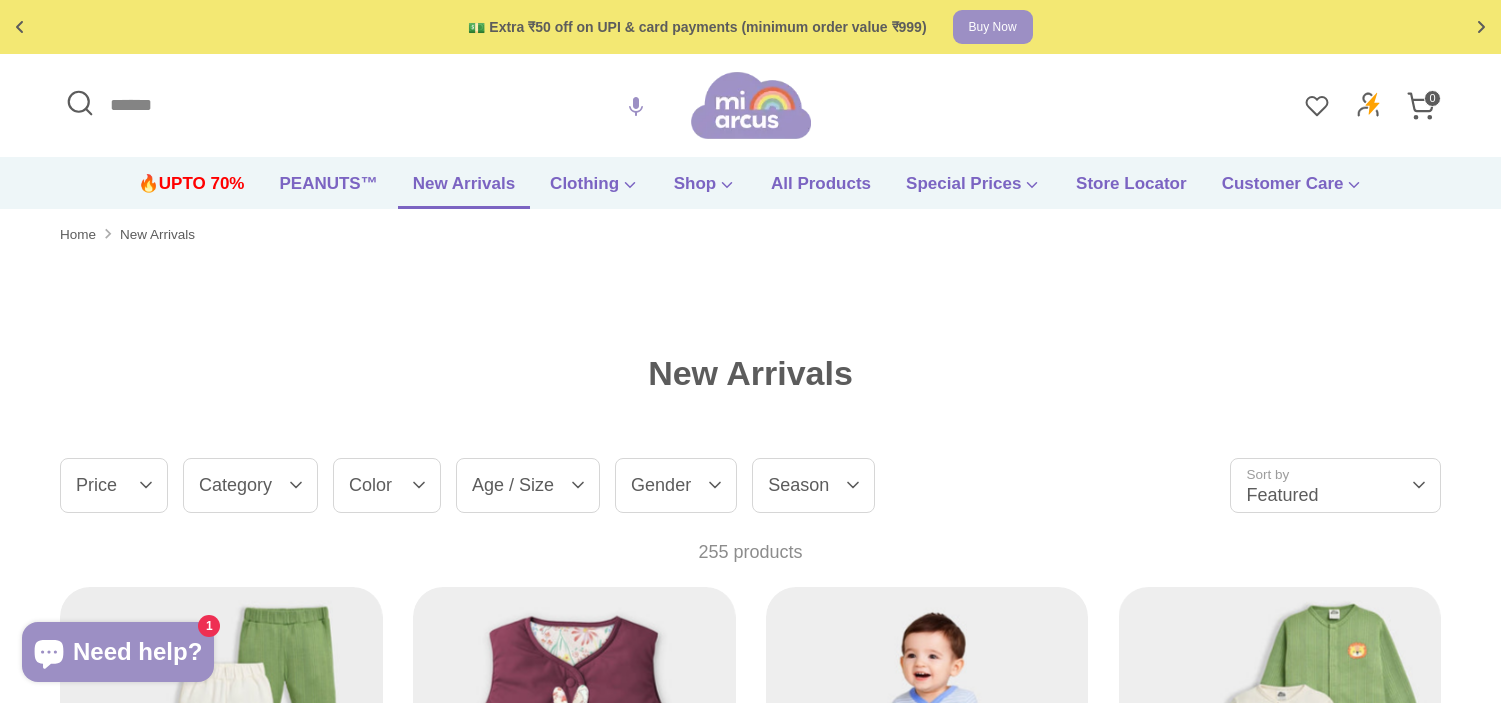 scroll, scrollTop: 0, scrollLeft: 0, axis: both 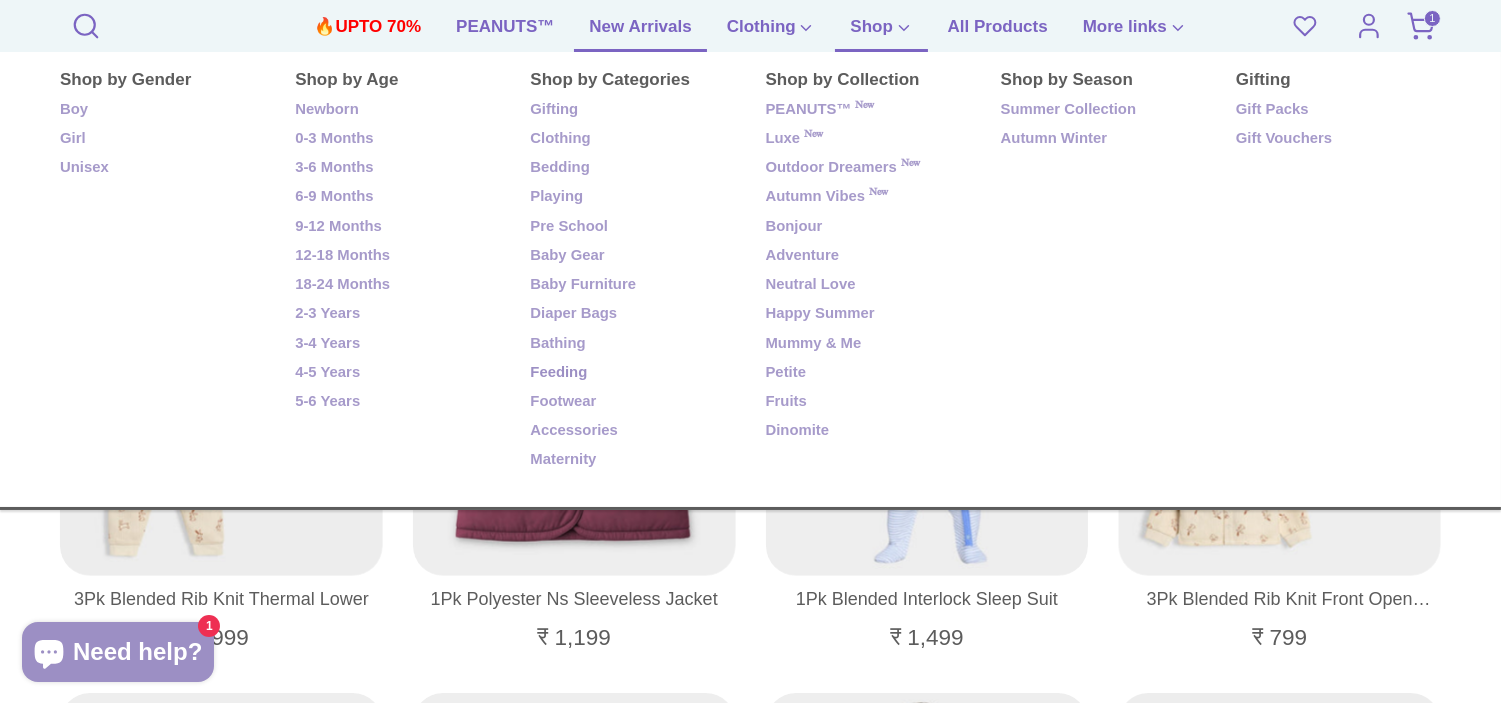 click on "Feeding" at bounding box center [632, 373] 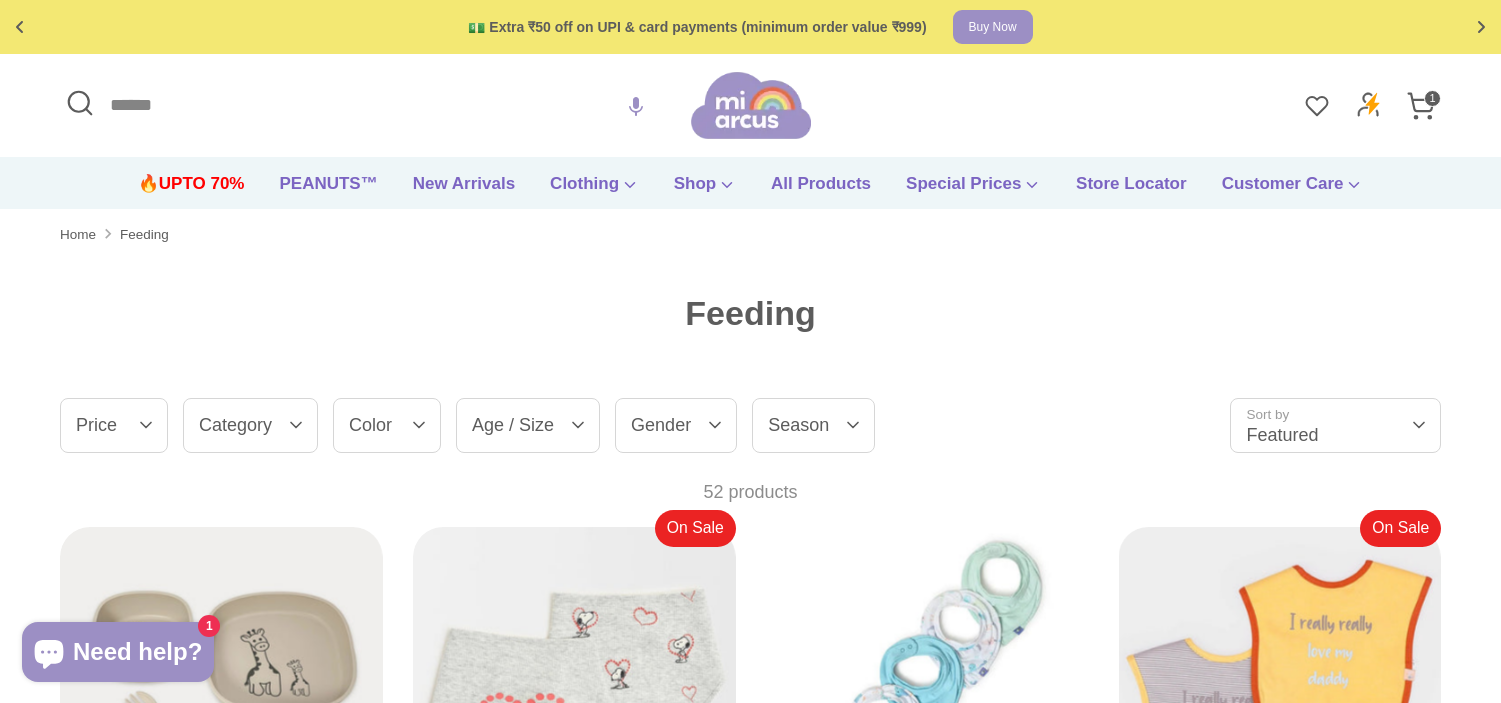 scroll, scrollTop: 0, scrollLeft: 0, axis: both 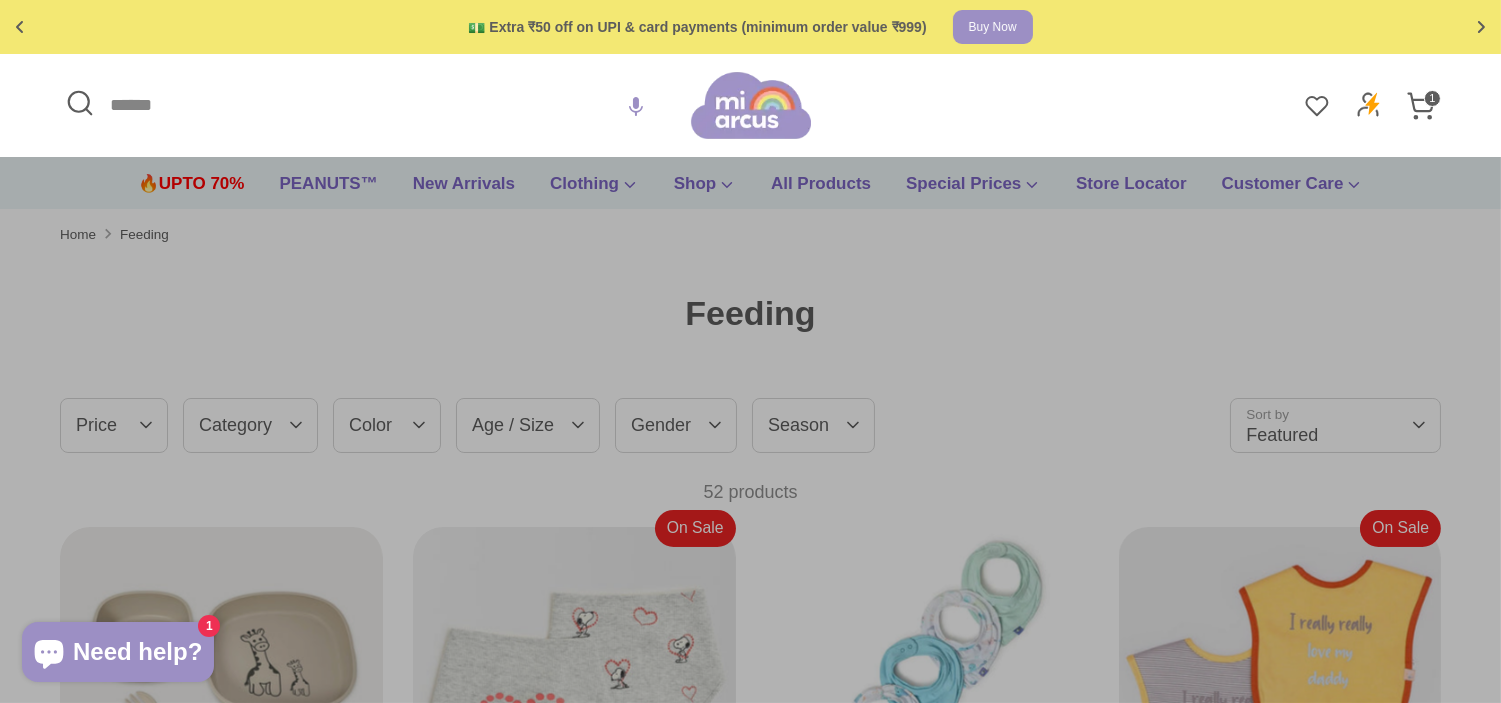 click on "Search" at bounding box center [375, 105] 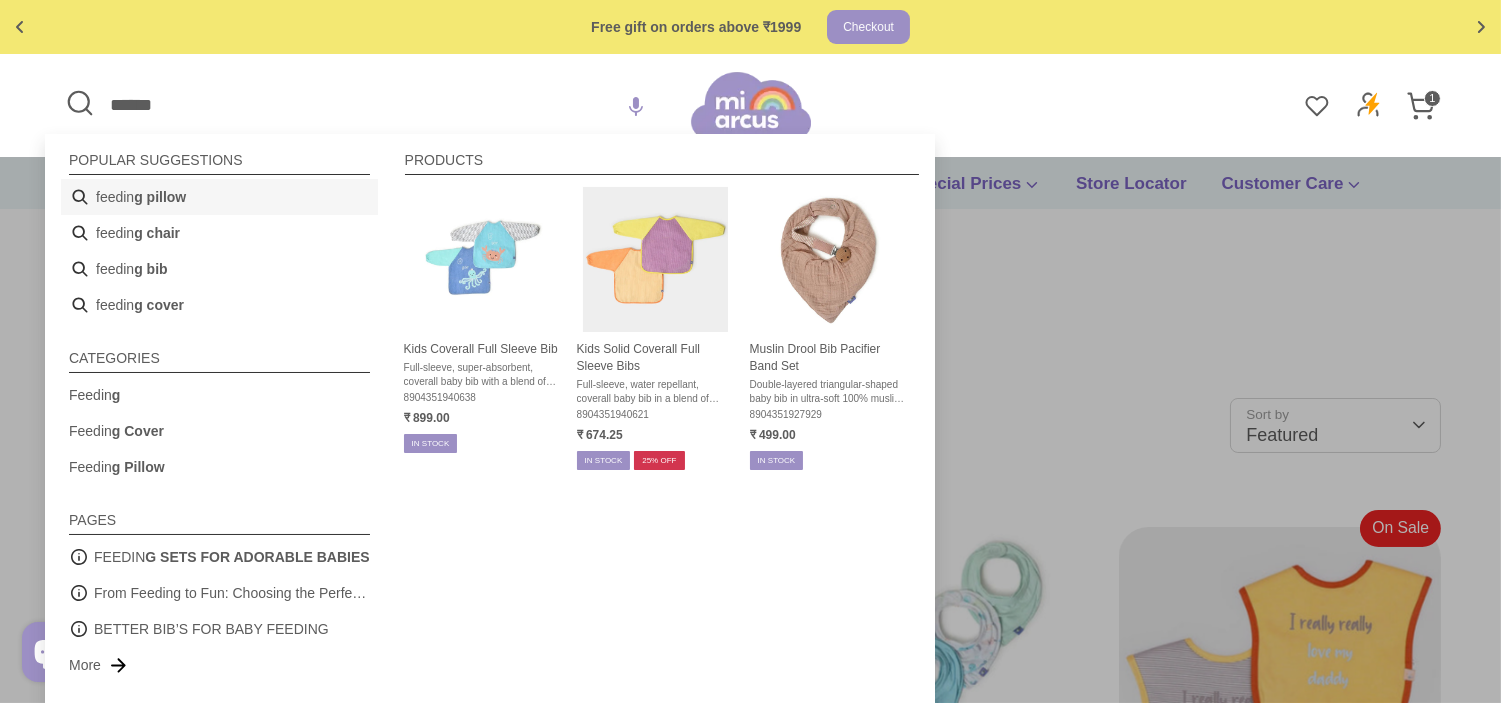 click on "feedin g pillow" at bounding box center (219, 197) 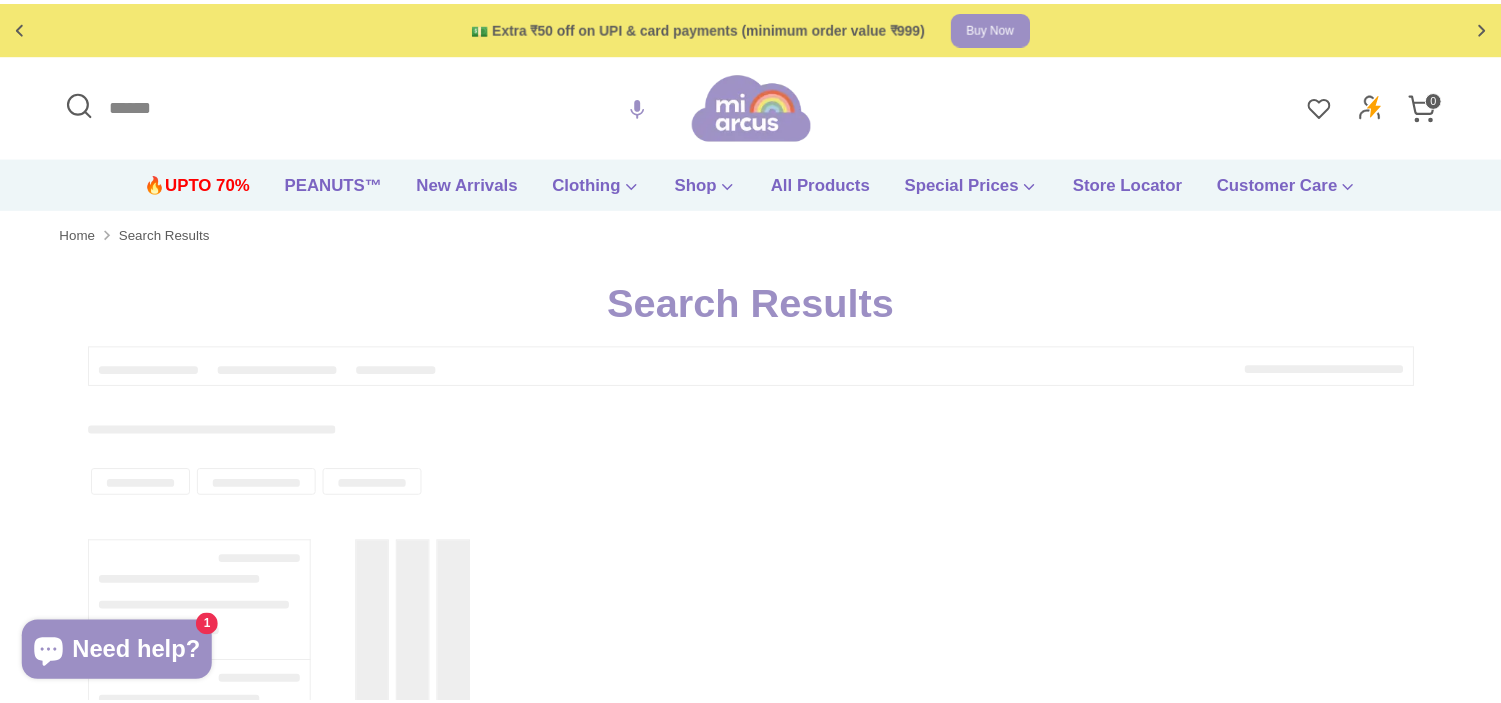 scroll, scrollTop: 0, scrollLeft: 0, axis: both 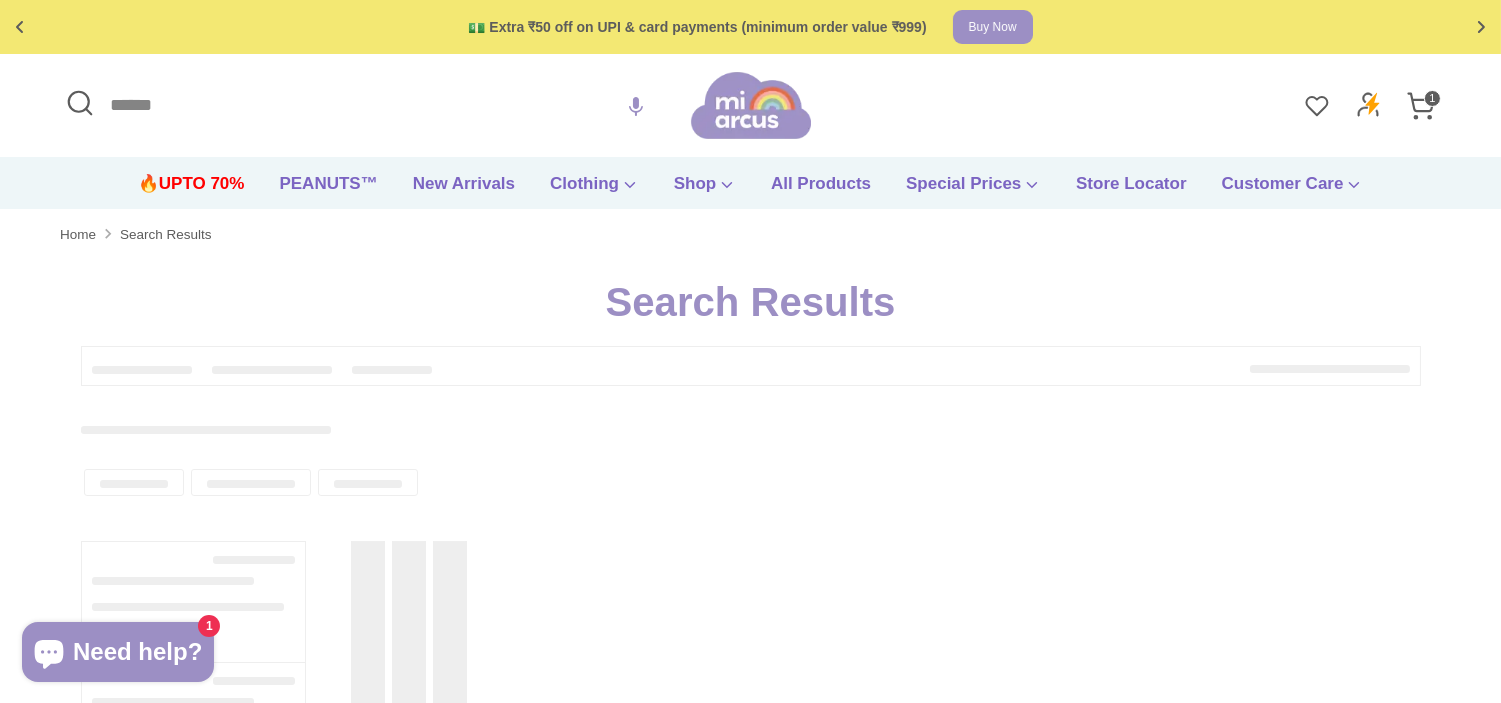 type on "**********" 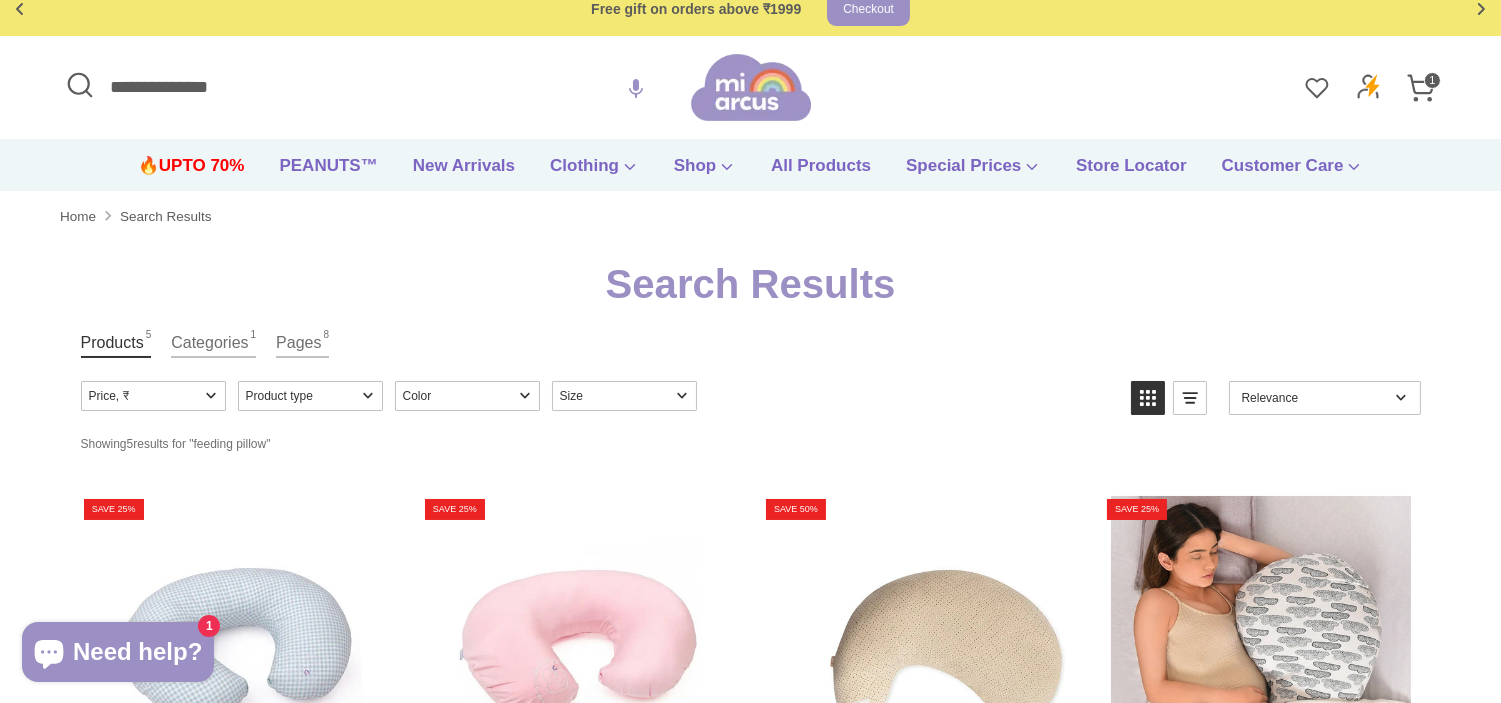 scroll, scrollTop: 0, scrollLeft: 0, axis: both 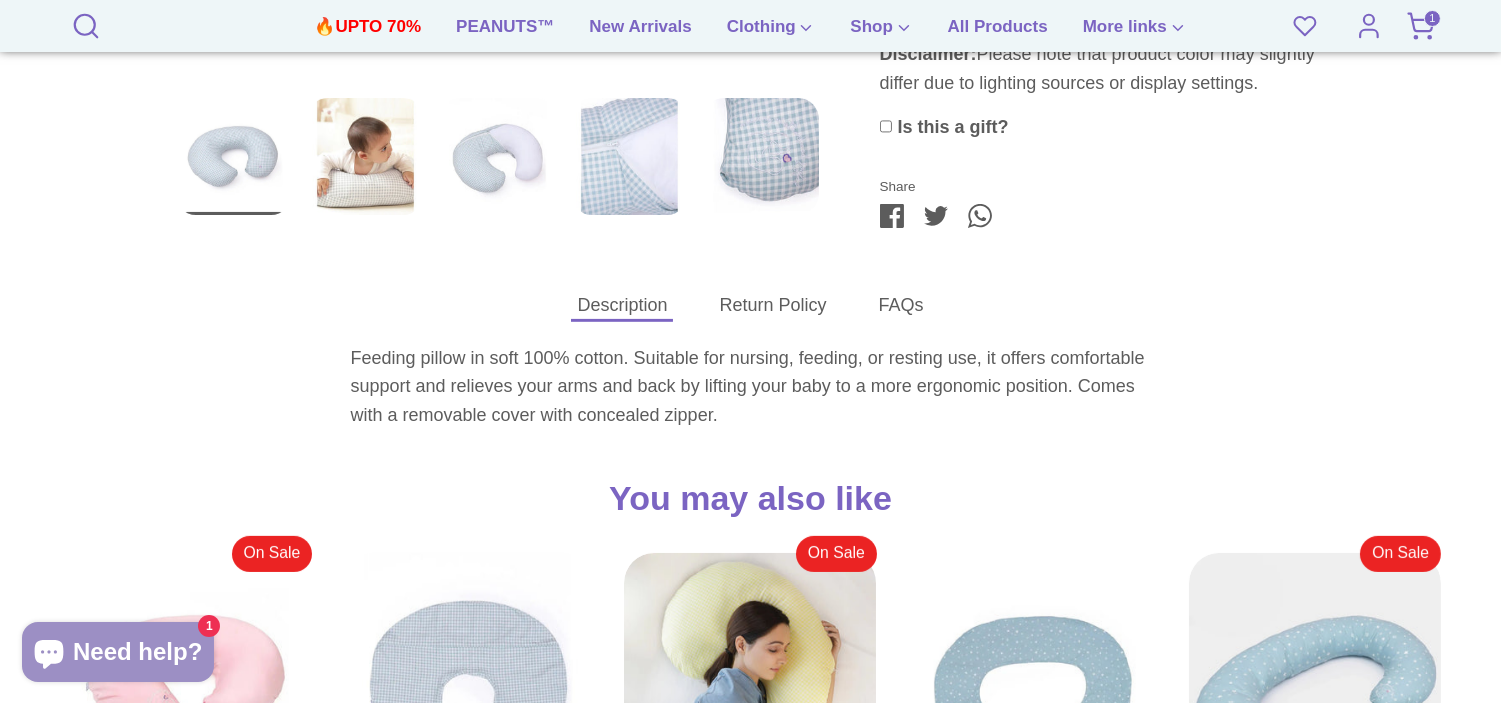 click at bounding box center [233, 155] 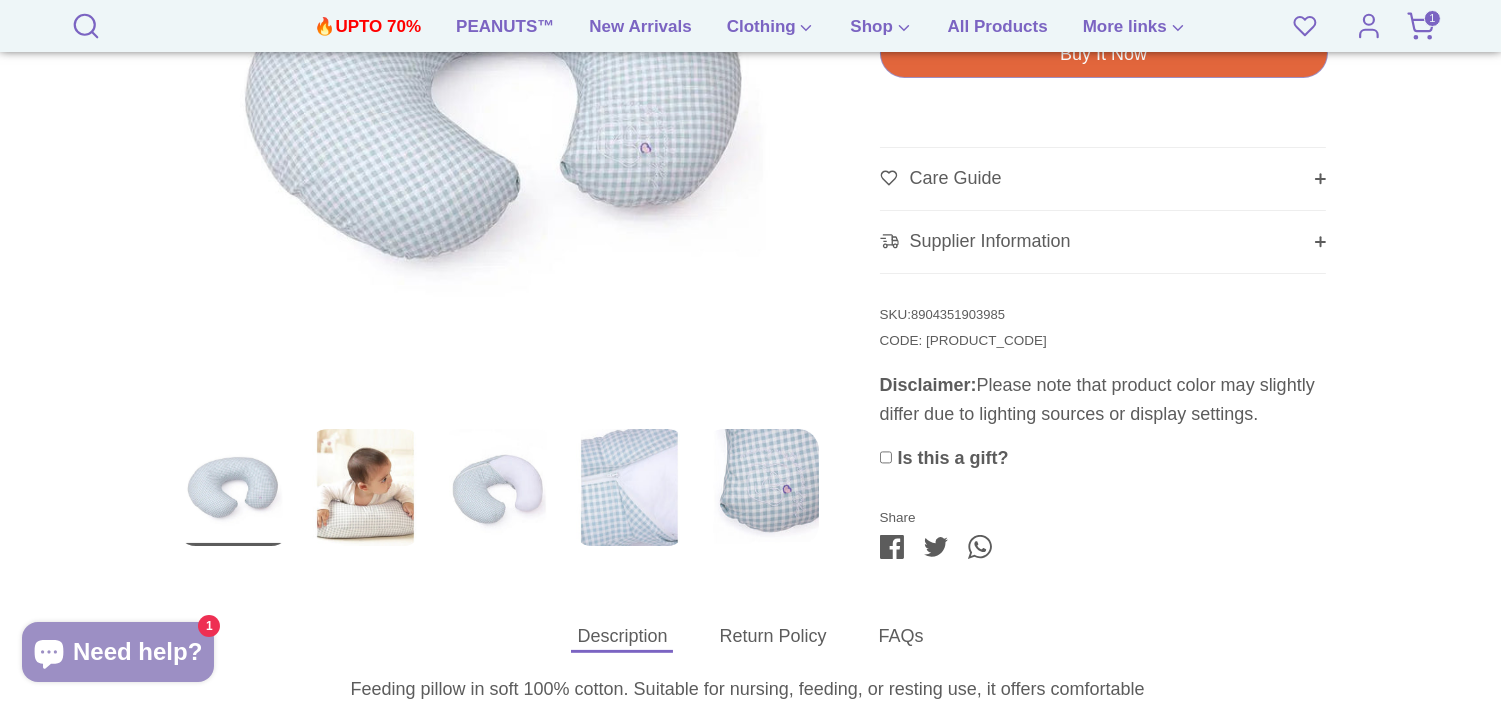 scroll, scrollTop: 777, scrollLeft: 0, axis: vertical 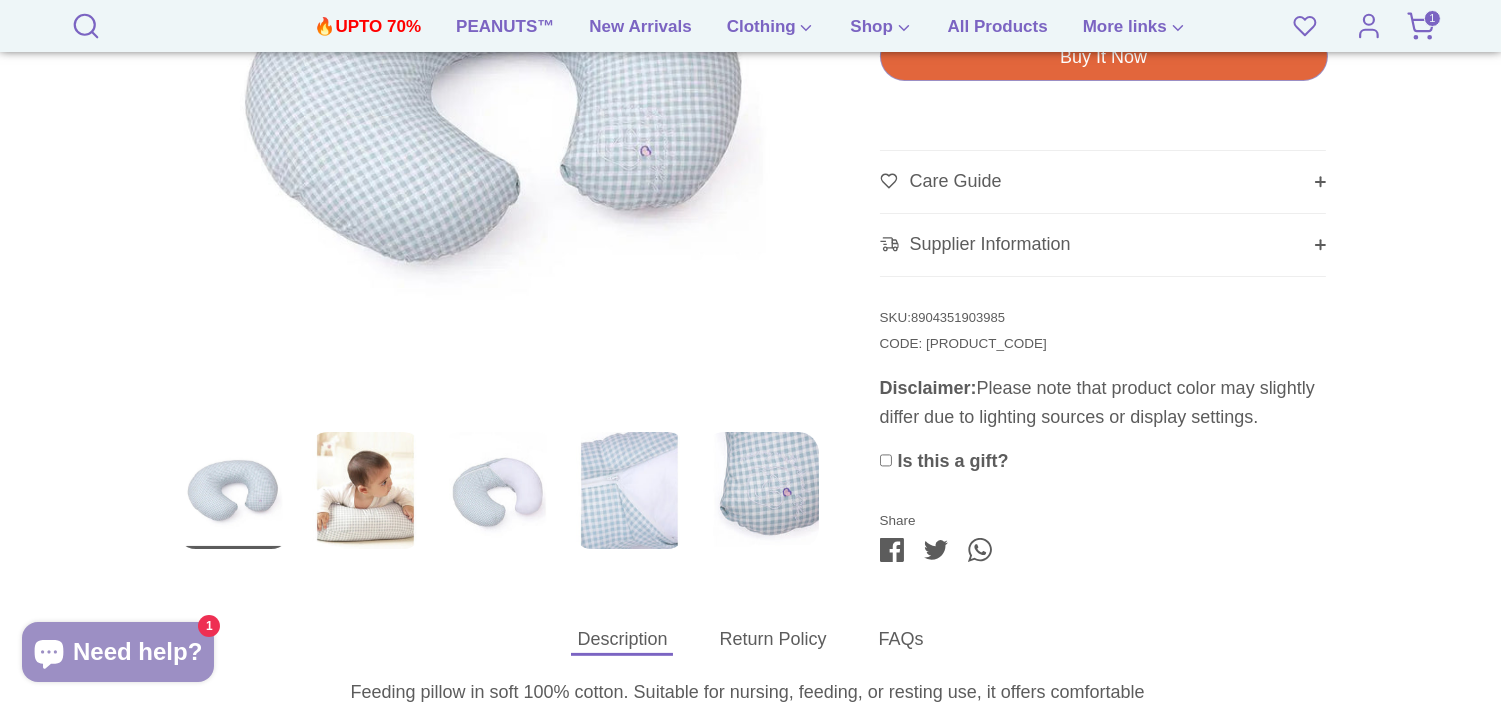 click at bounding box center (365, 489) 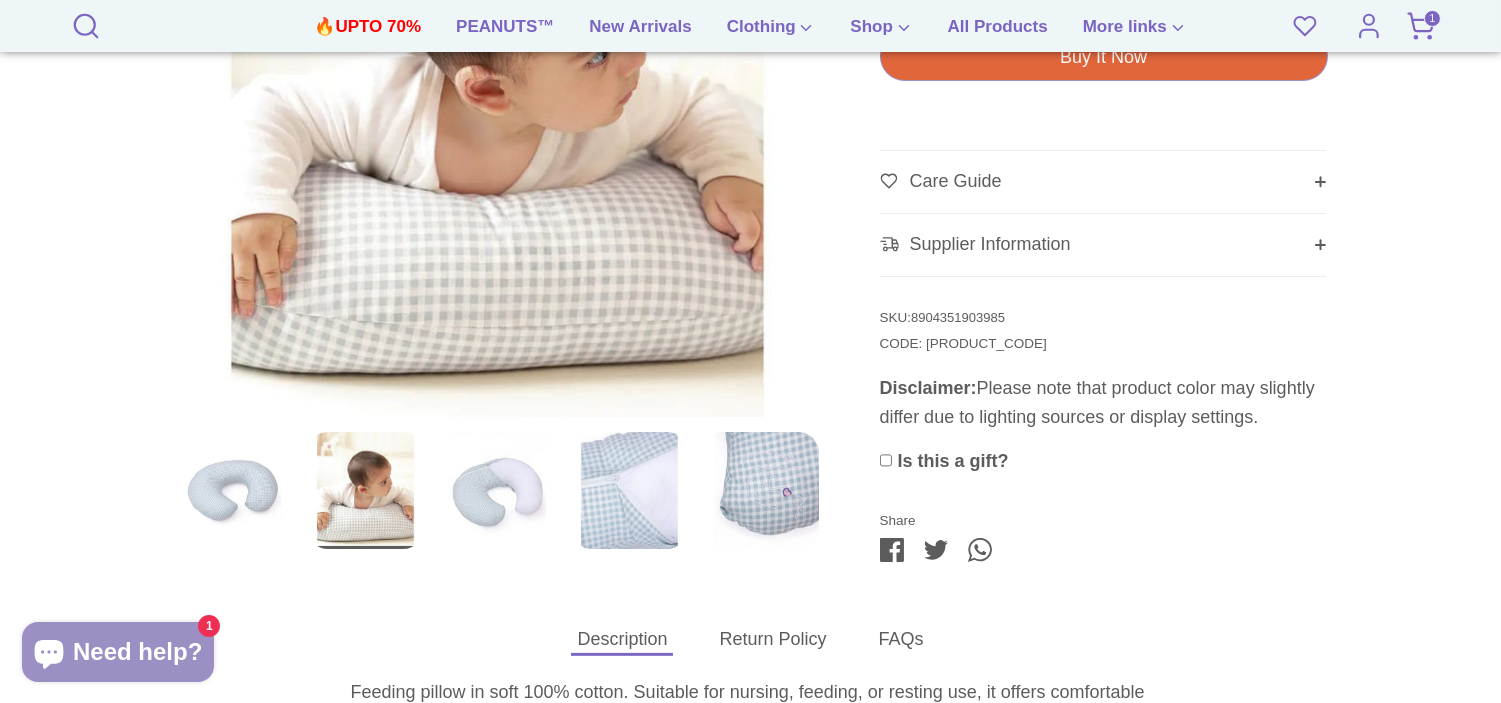 click at bounding box center (497, 489) 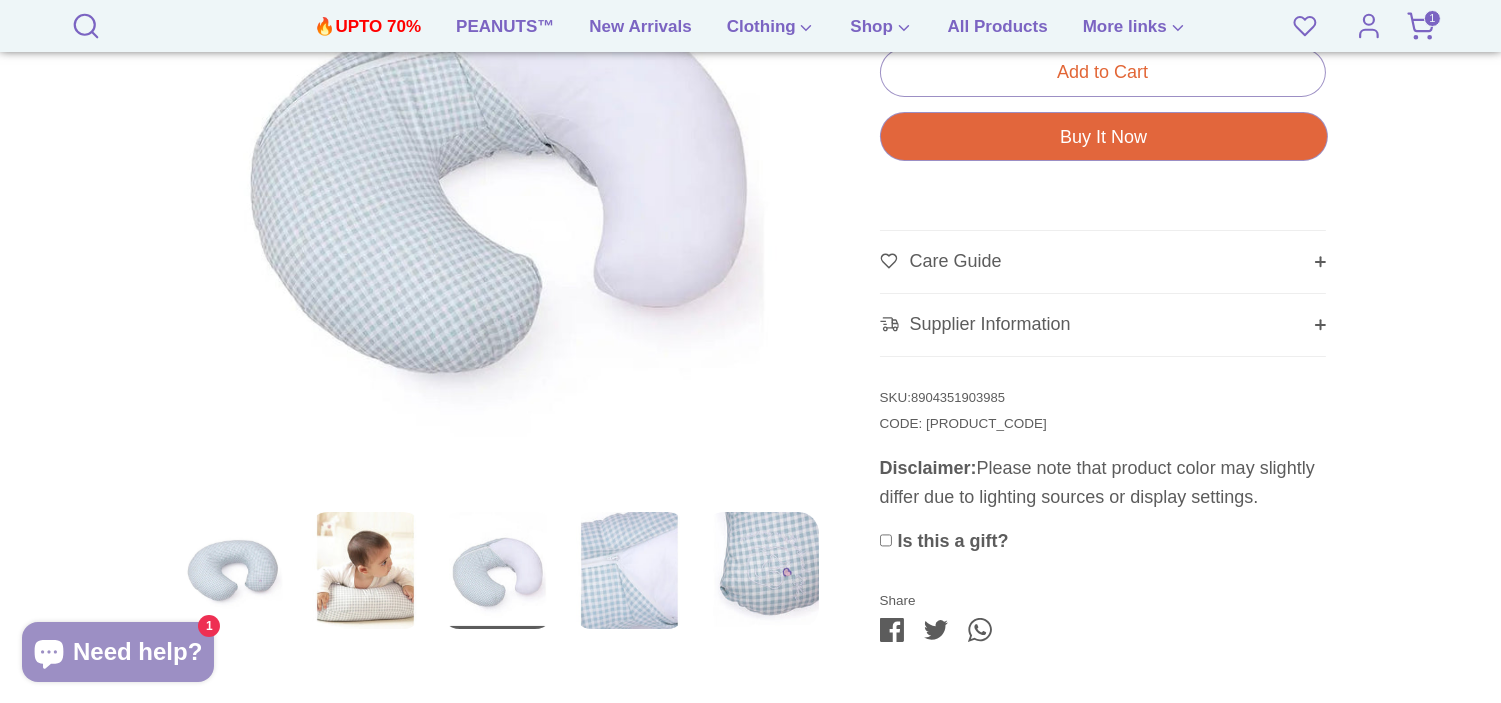 scroll, scrollTop: 666, scrollLeft: 0, axis: vertical 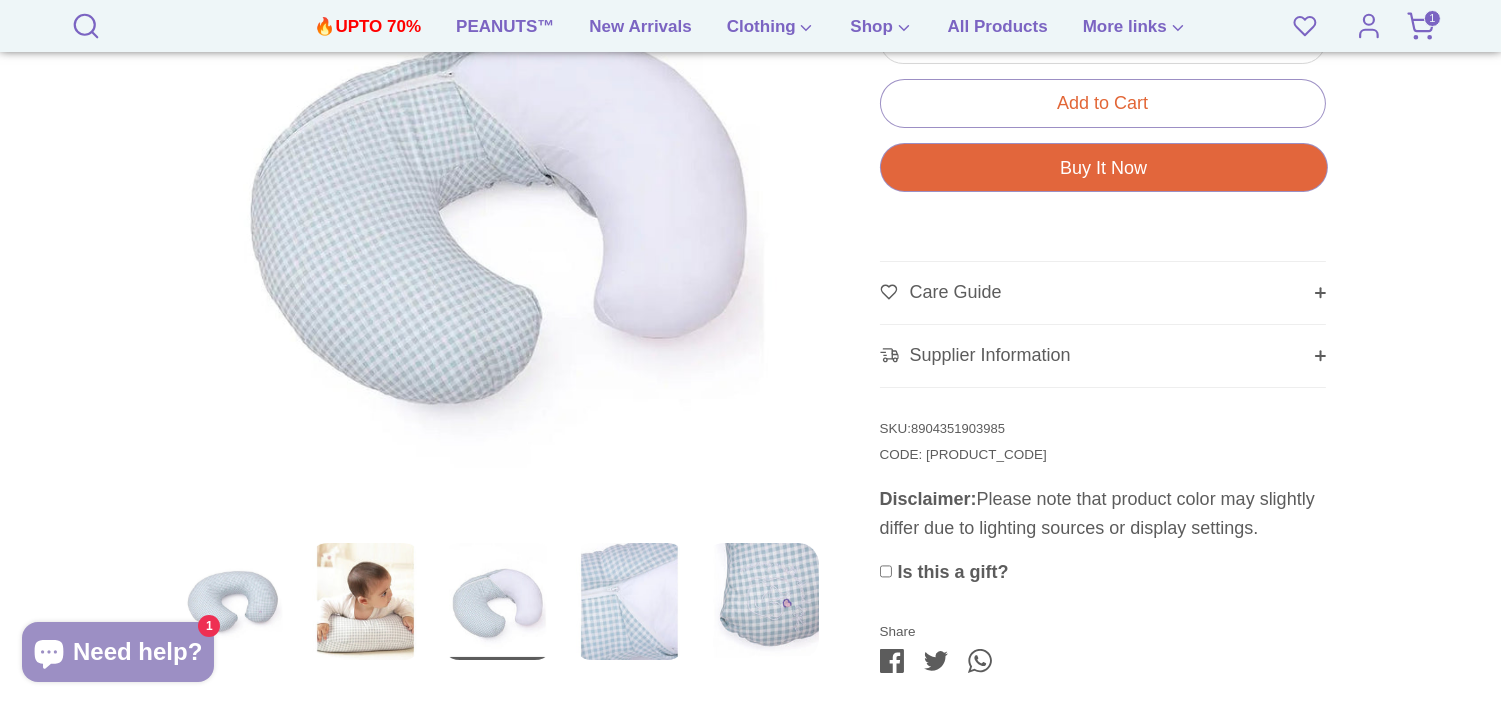 click at bounding box center (365, 600) 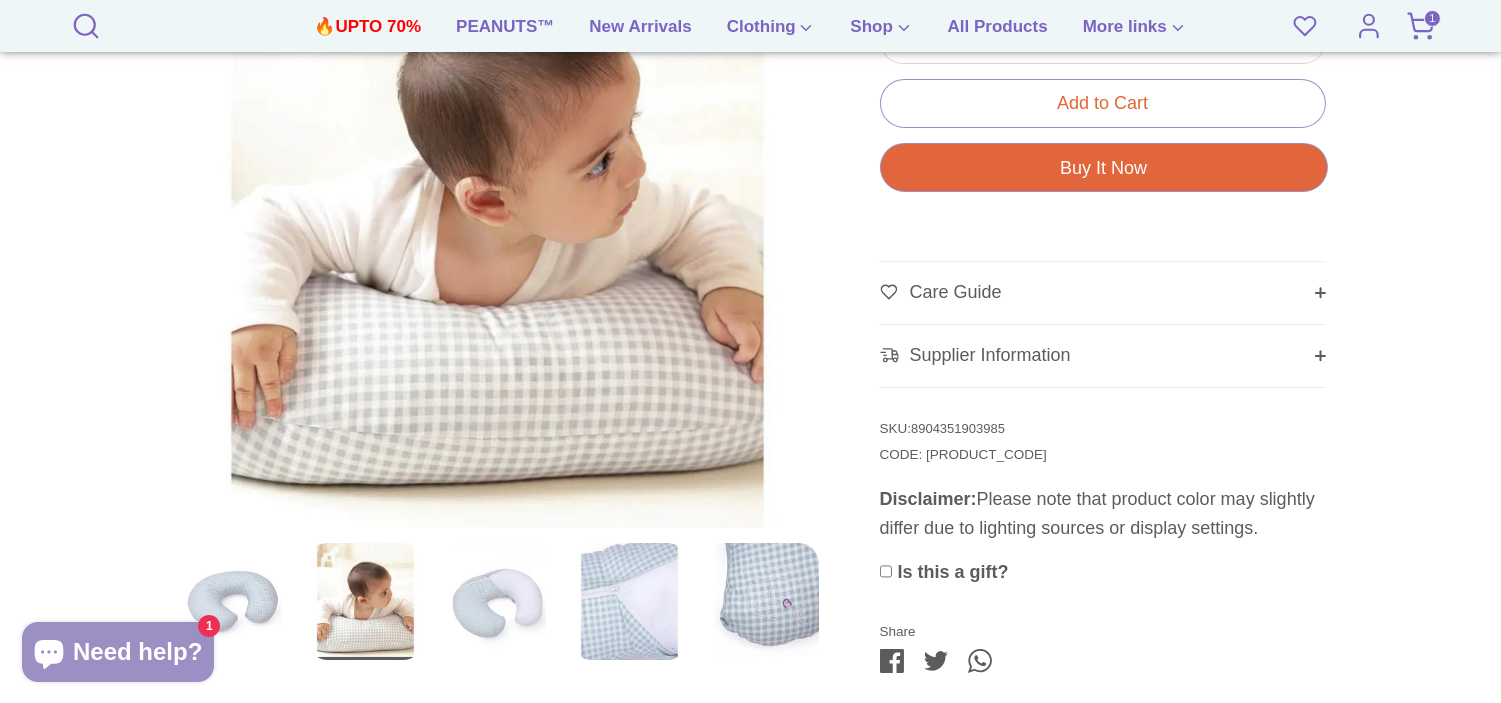 click at bounding box center [761, 600] 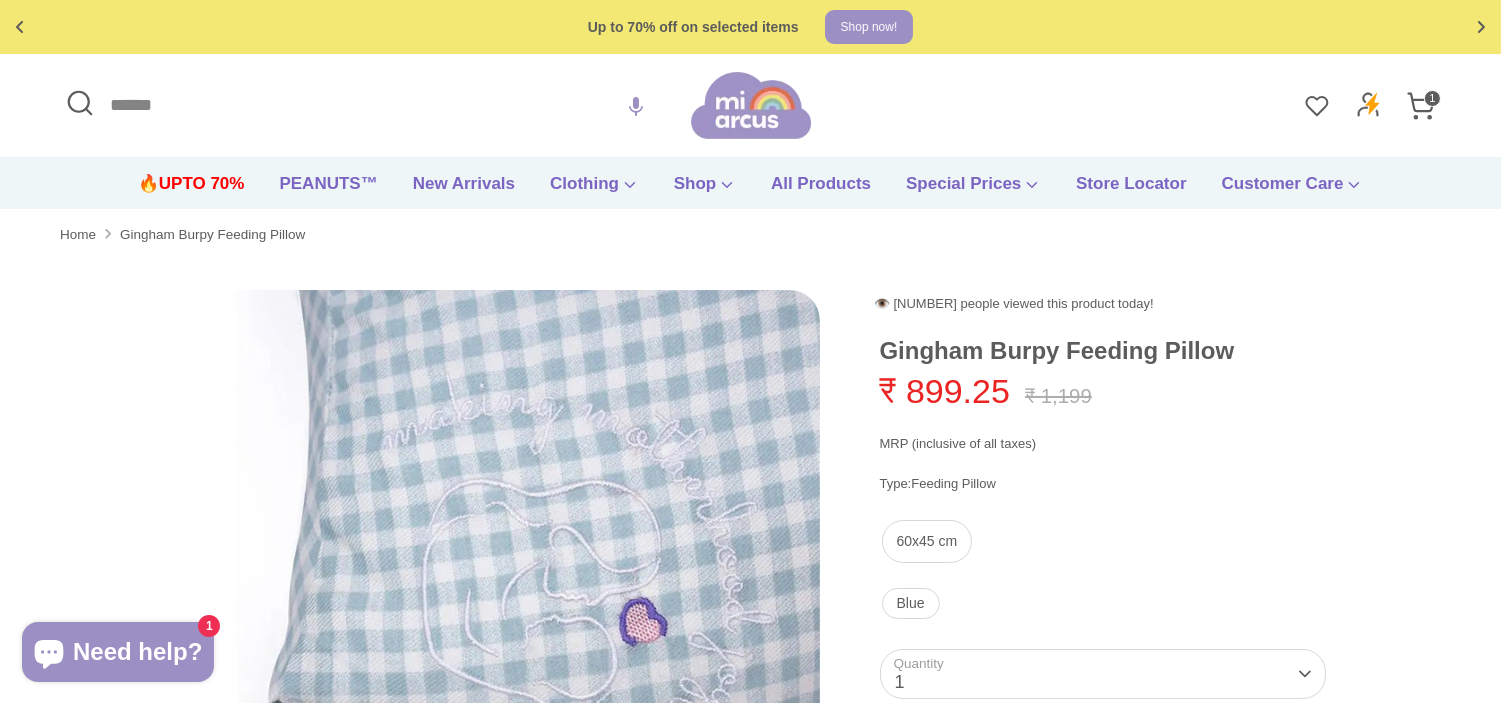 scroll, scrollTop: 222, scrollLeft: 0, axis: vertical 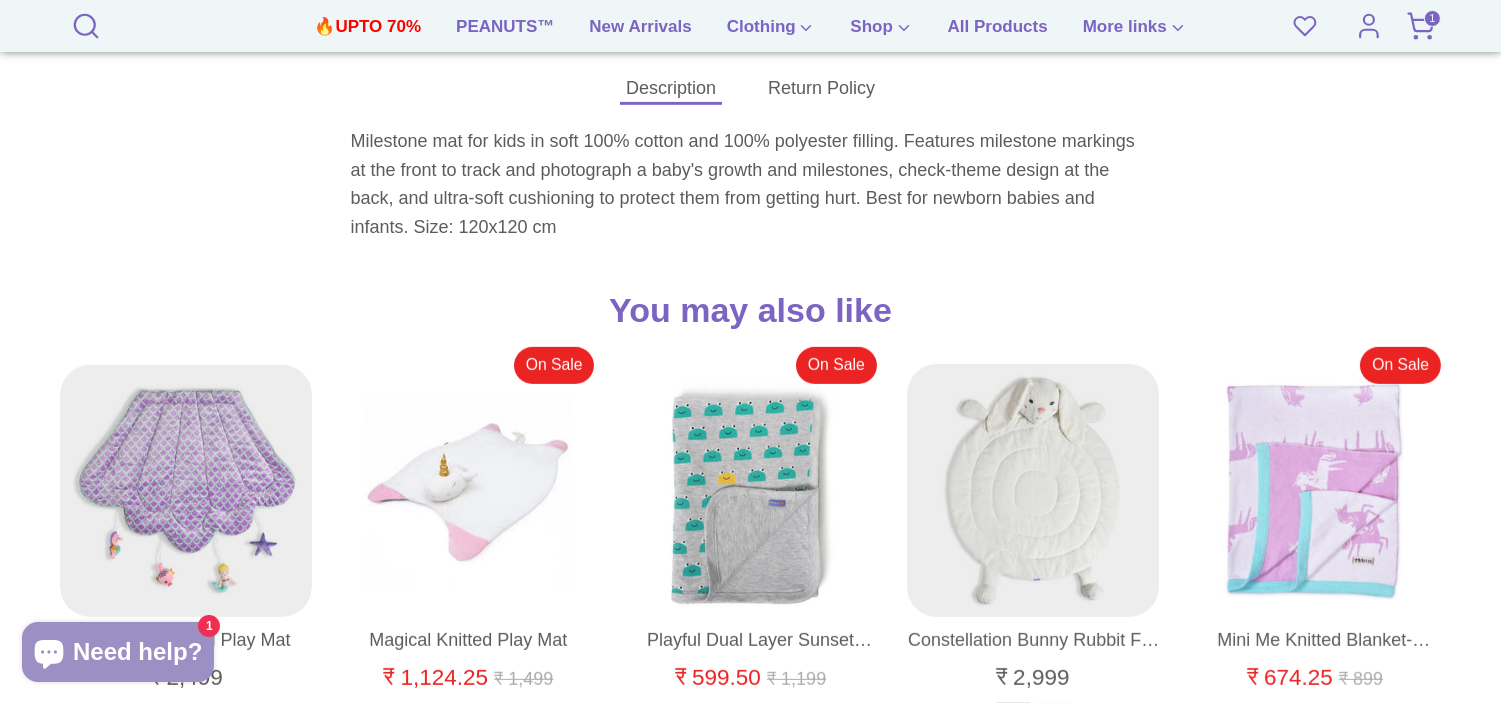 click at bounding box center [1034, 491] 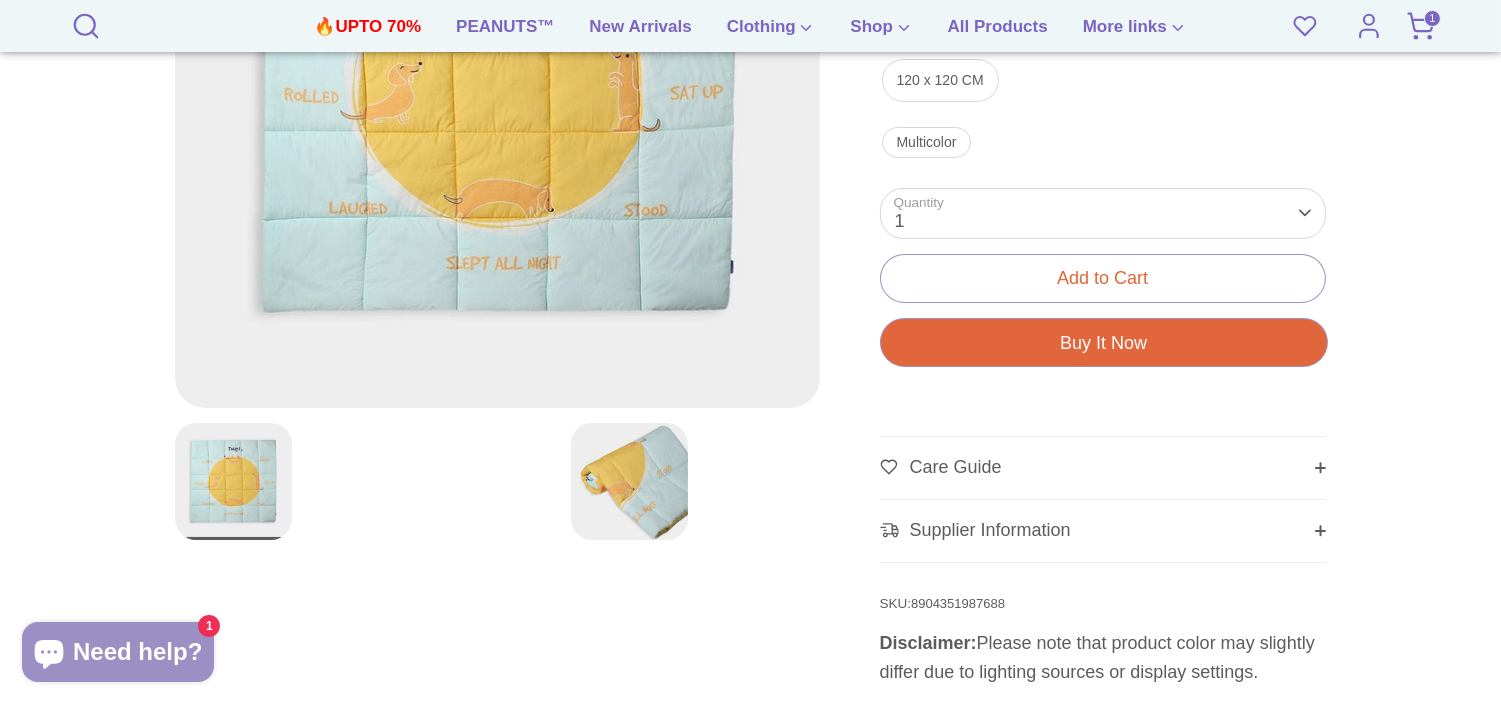 scroll, scrollTop: 818, scrollLeft: 0, axis: vertical 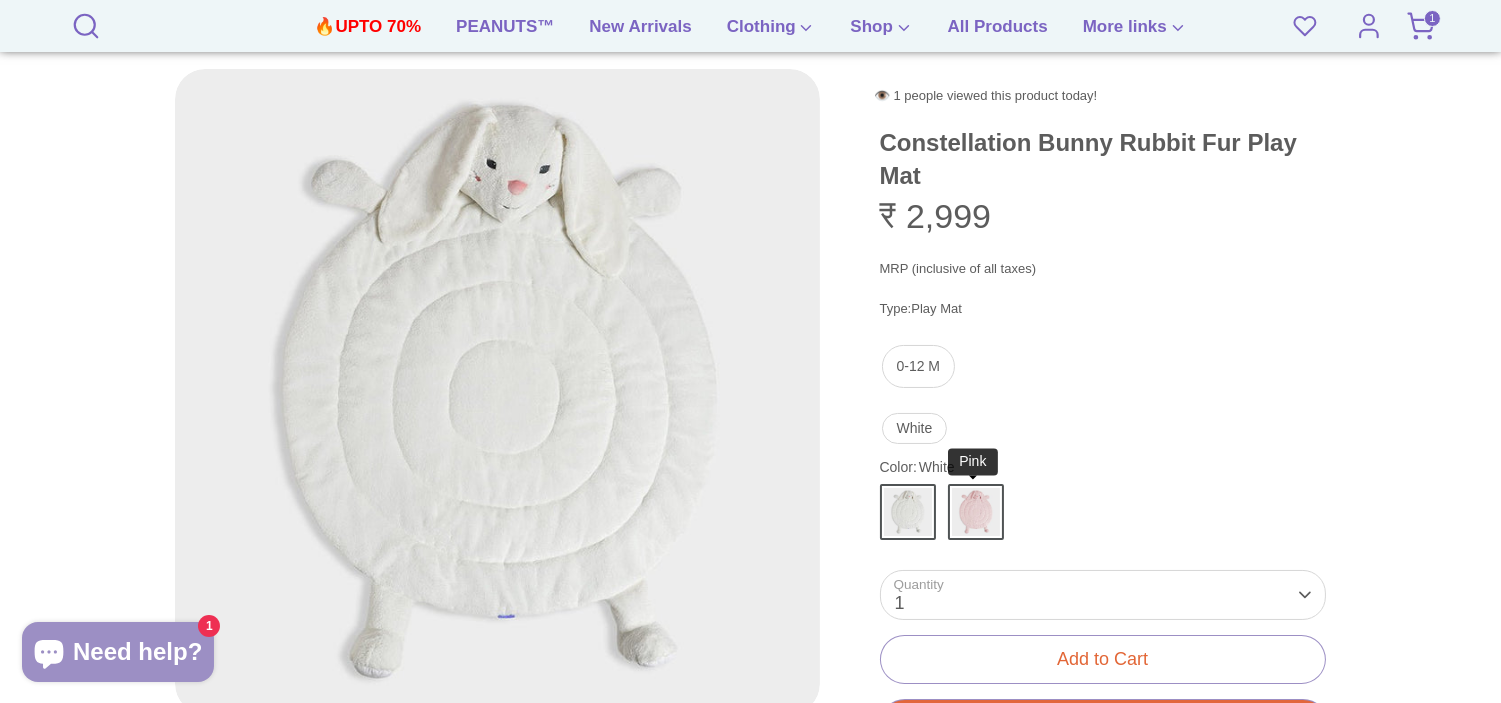 click at bounding box center [976, 512] 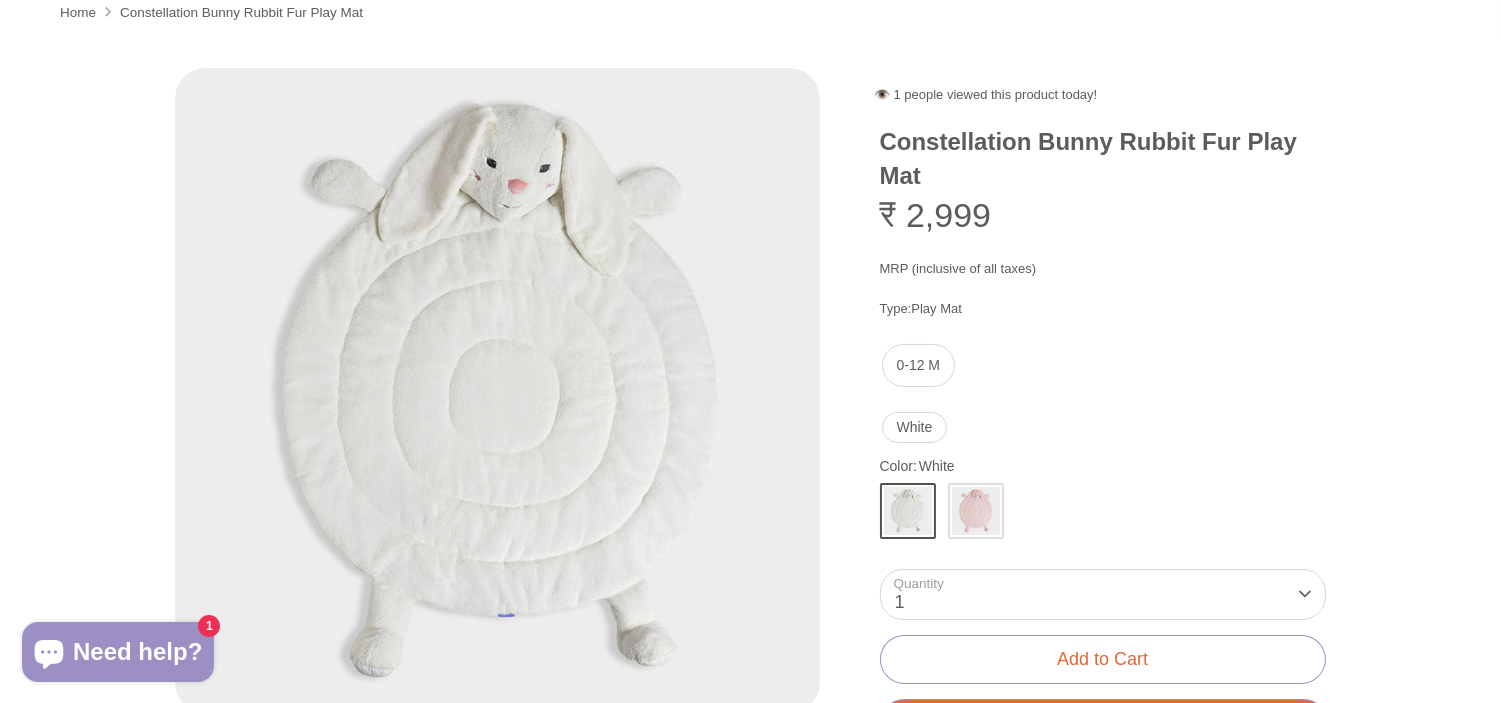 scroll, scrollTop: 0, scrollLeft: 0, axis: both 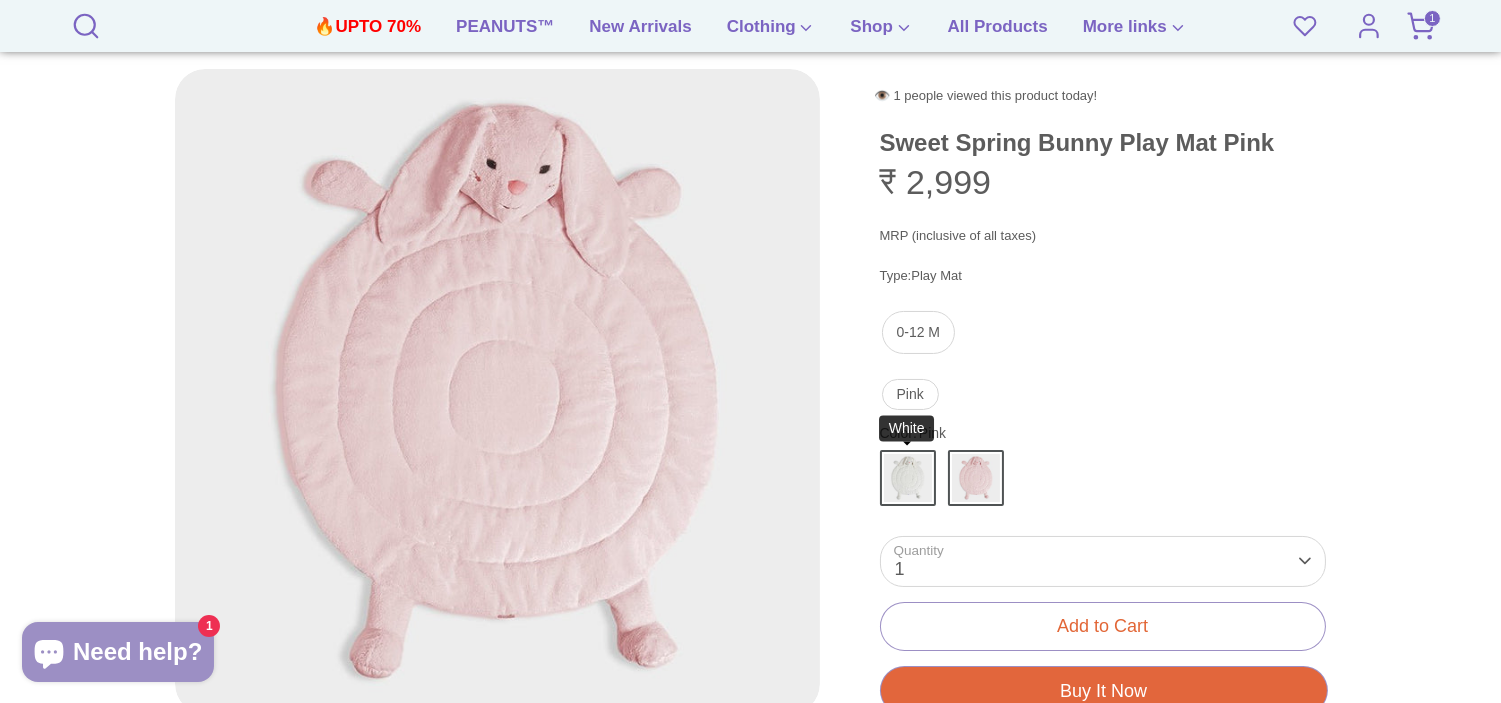 click at bounding box center (908, 478) 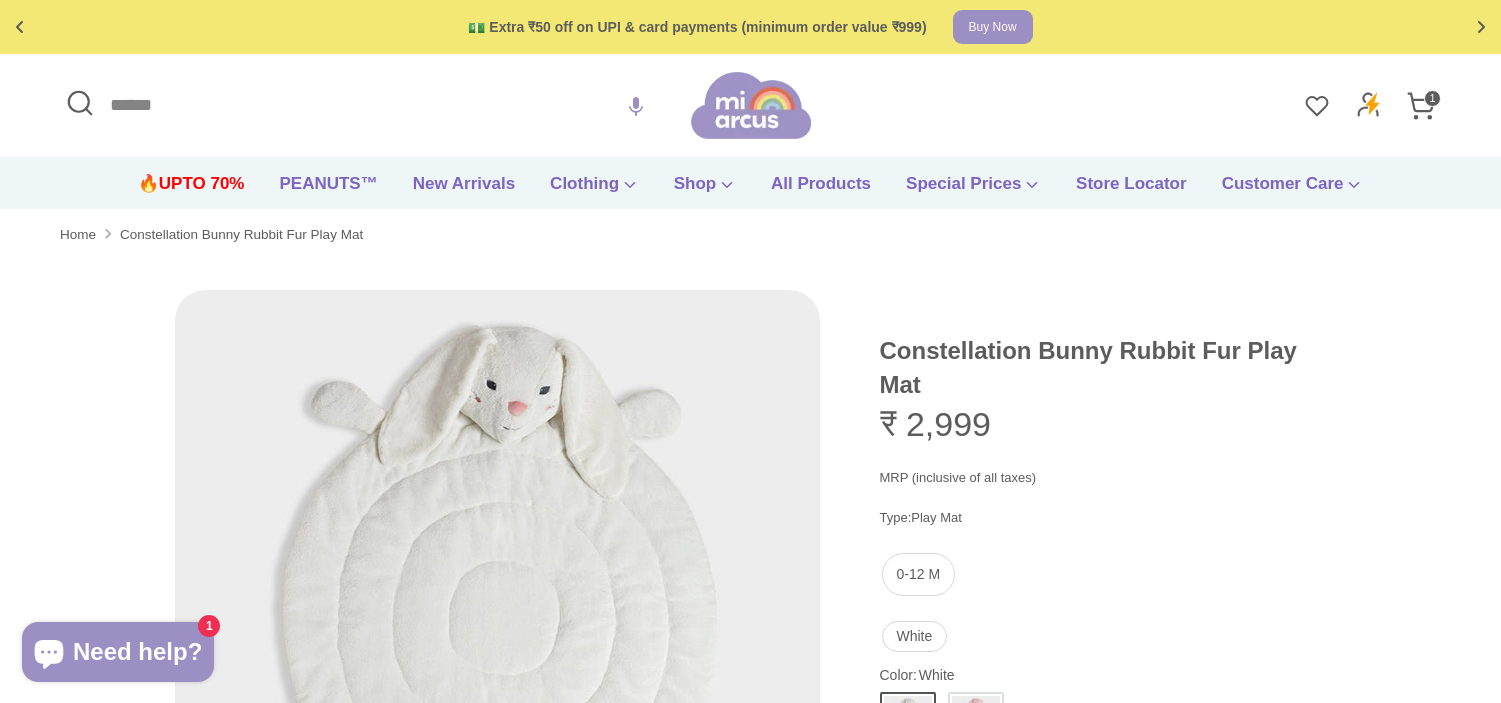 scroll, scrollTop: 445, scrollLeft: 0, axis: vertical 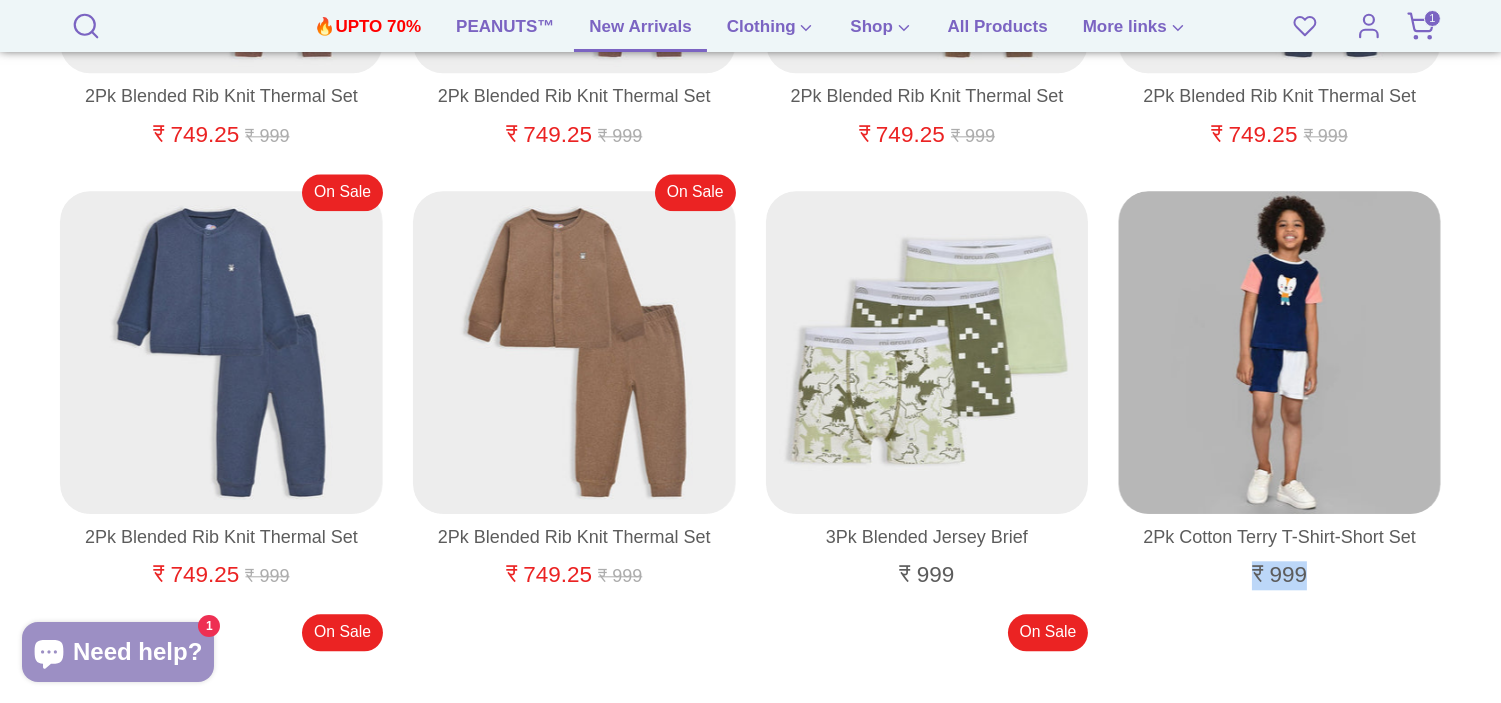 drag, startPoint x: 1497, startPoint y: 518, endPoint x: 1476, endPoint y: 693, distance: 176.2555 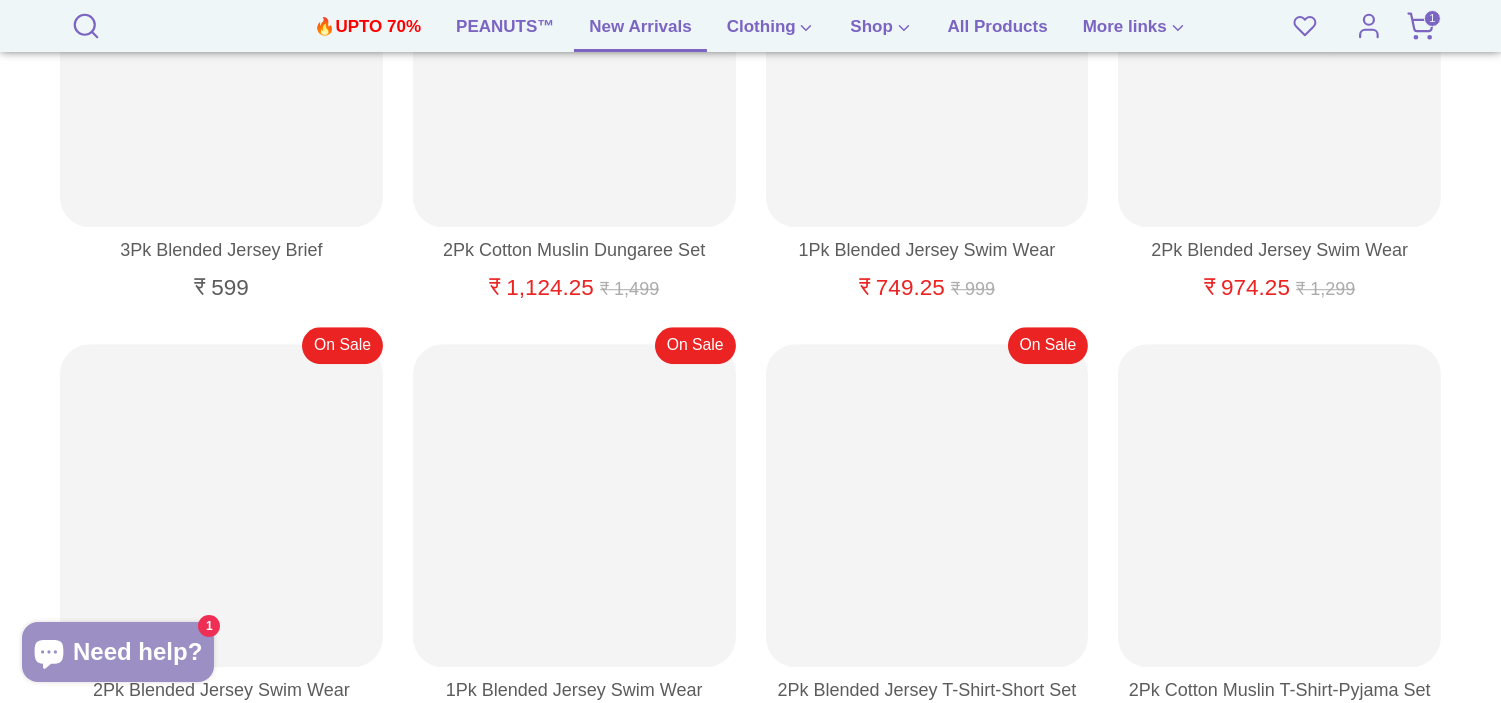 scroll, scrollTop: 10836, scrollLeft: 0, axis: vertical 